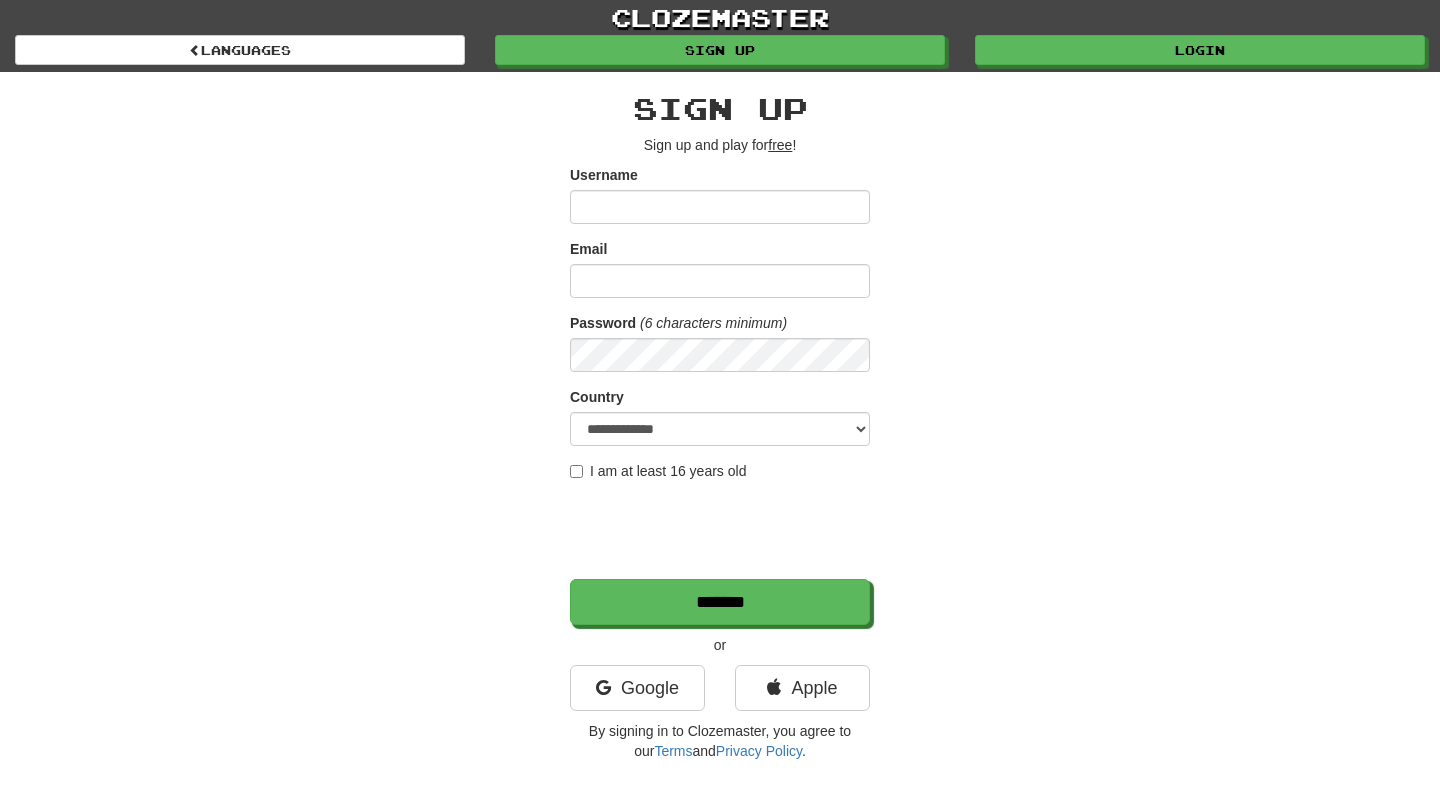 scroll, scrollTop: 0, scrollLeft: 0, axis: both 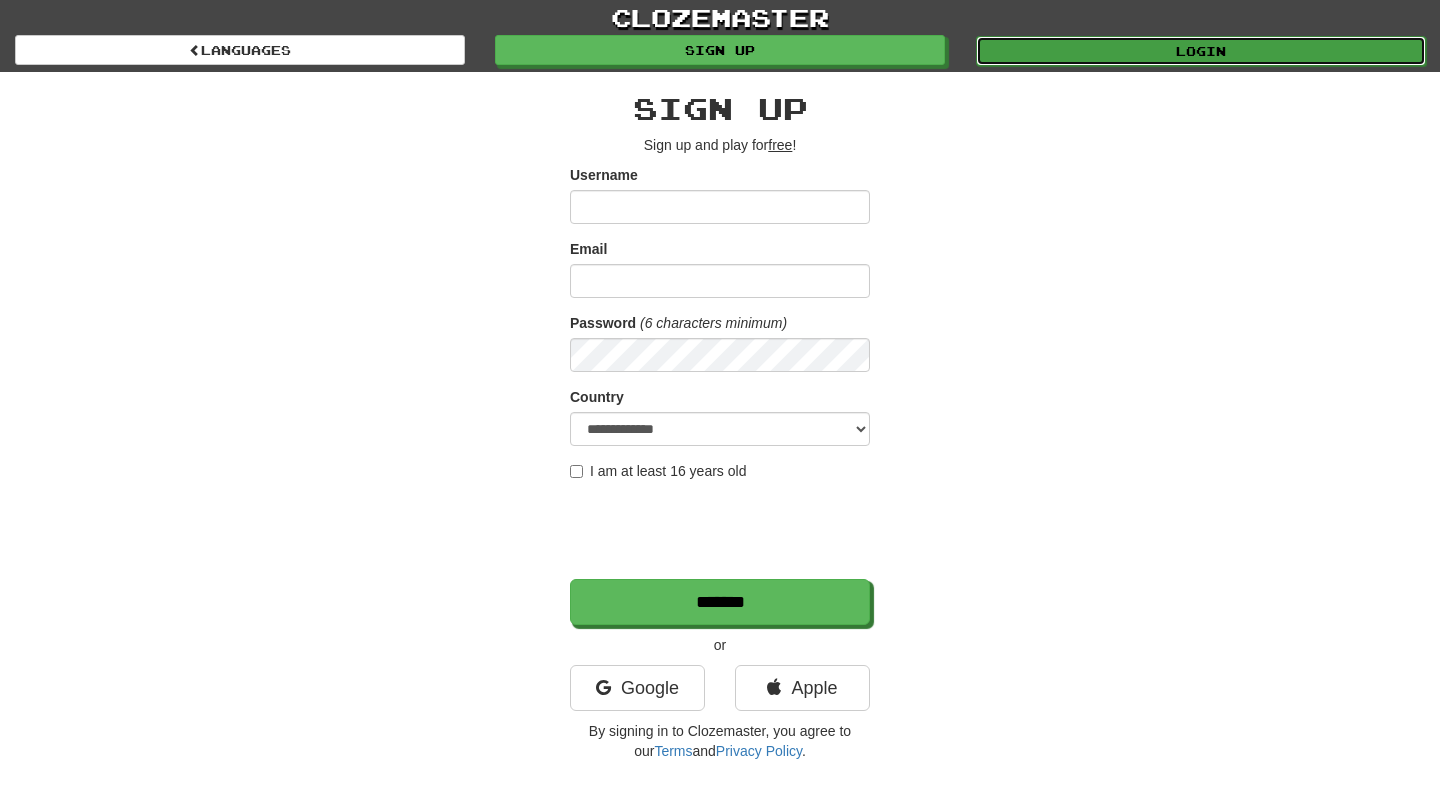 click on "Login" at bounding box center [1201, 51] 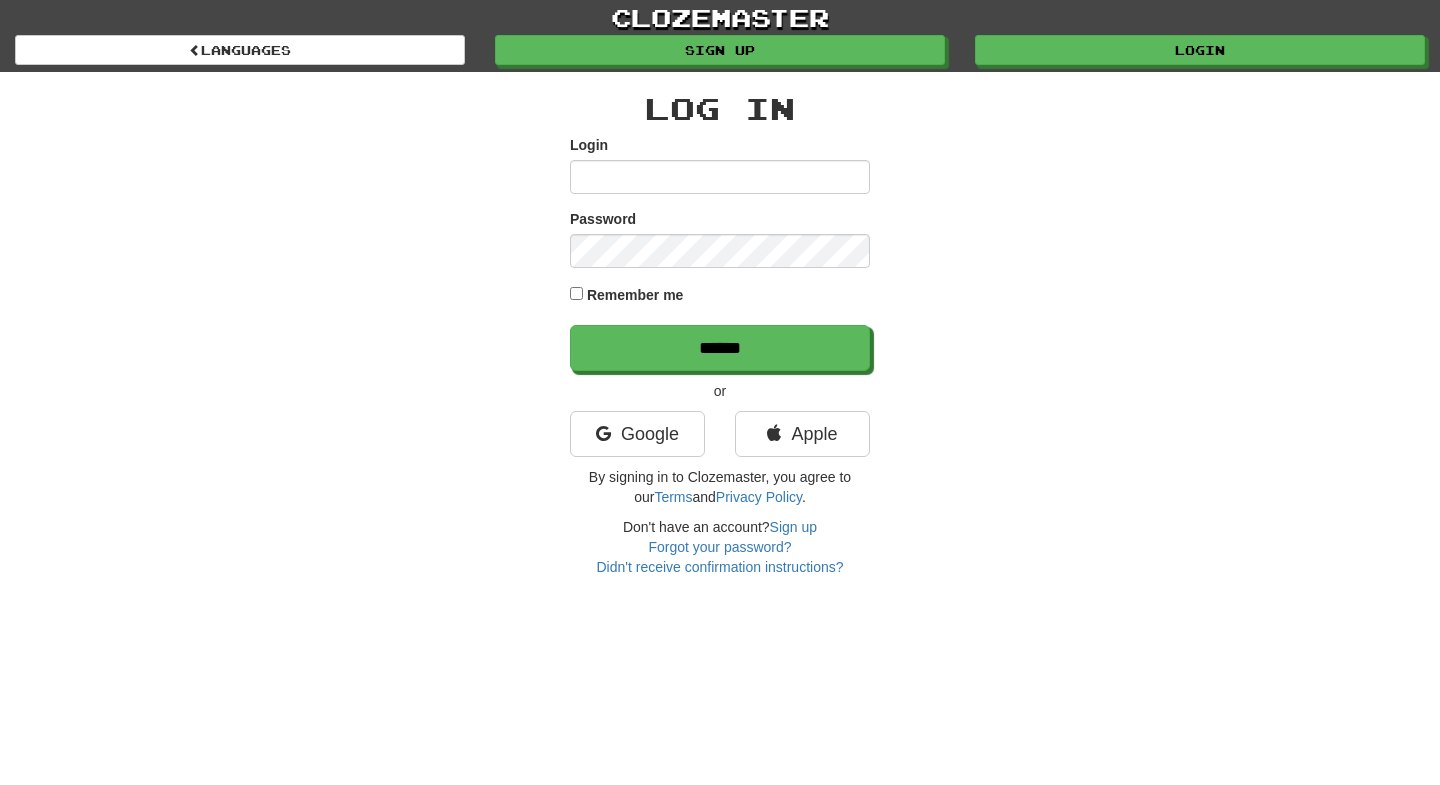 scroll, scrollTop: 0, scrollLeft: 0, axis: both 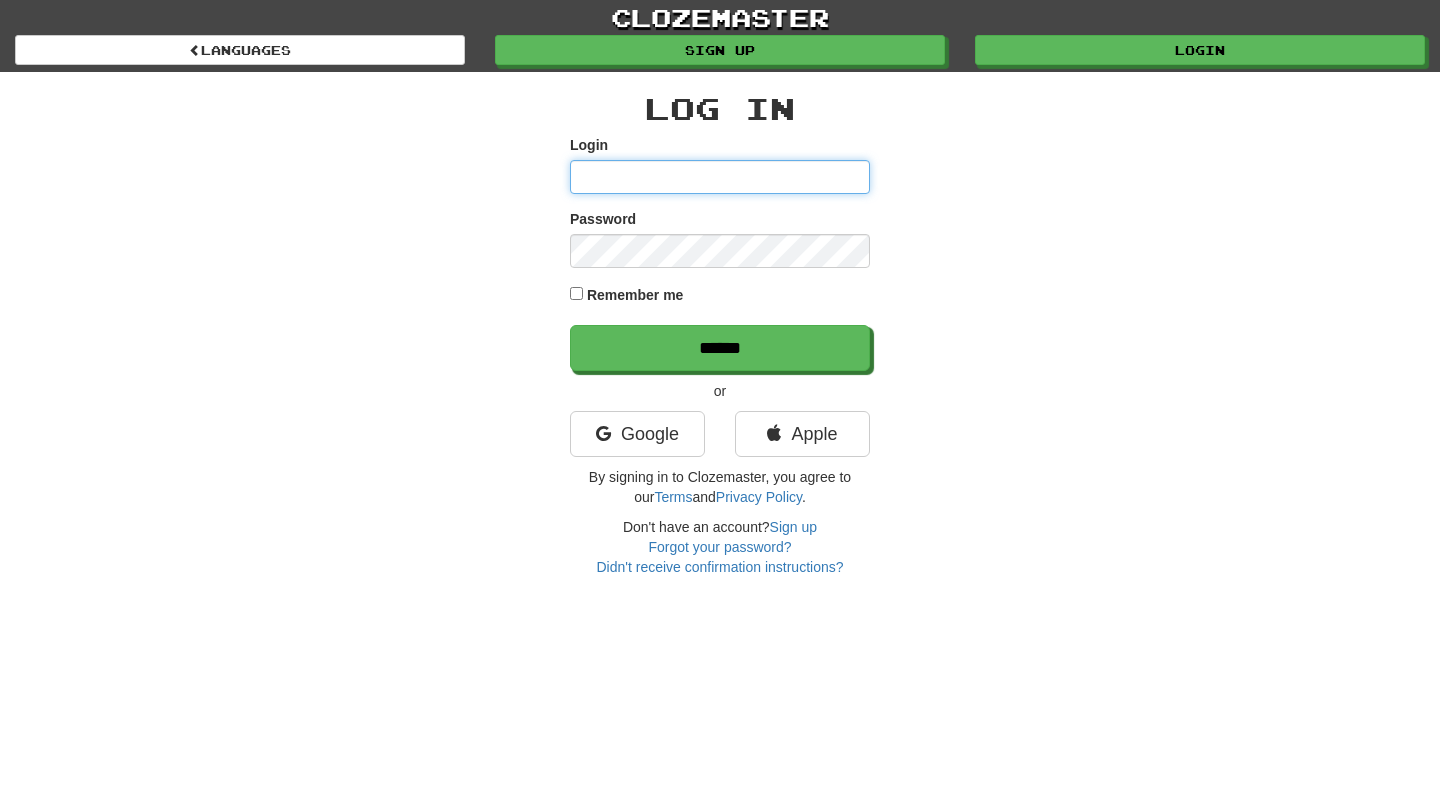 type on "******" 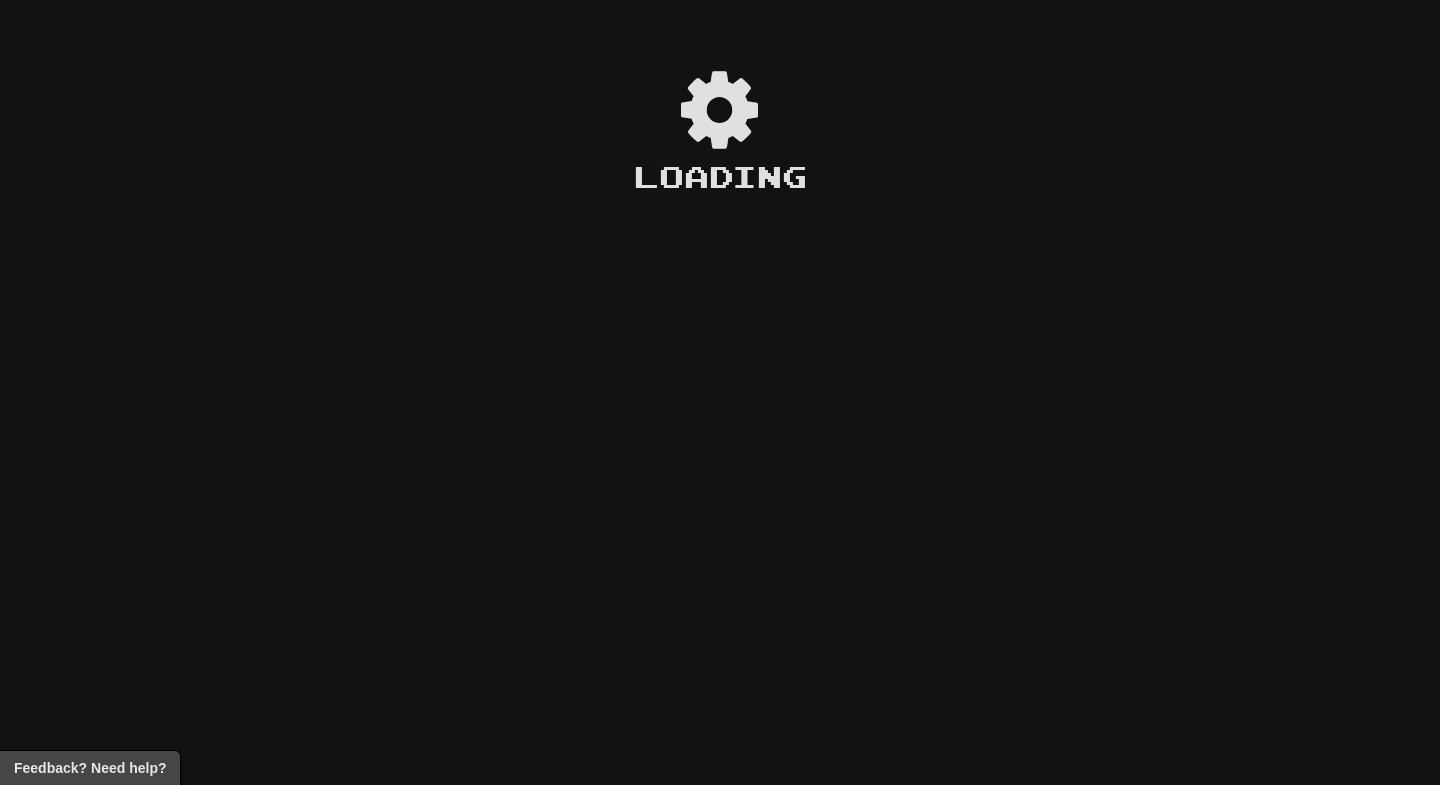 scroll, scrollTop: 0, scrollLeft: 0, axis: both 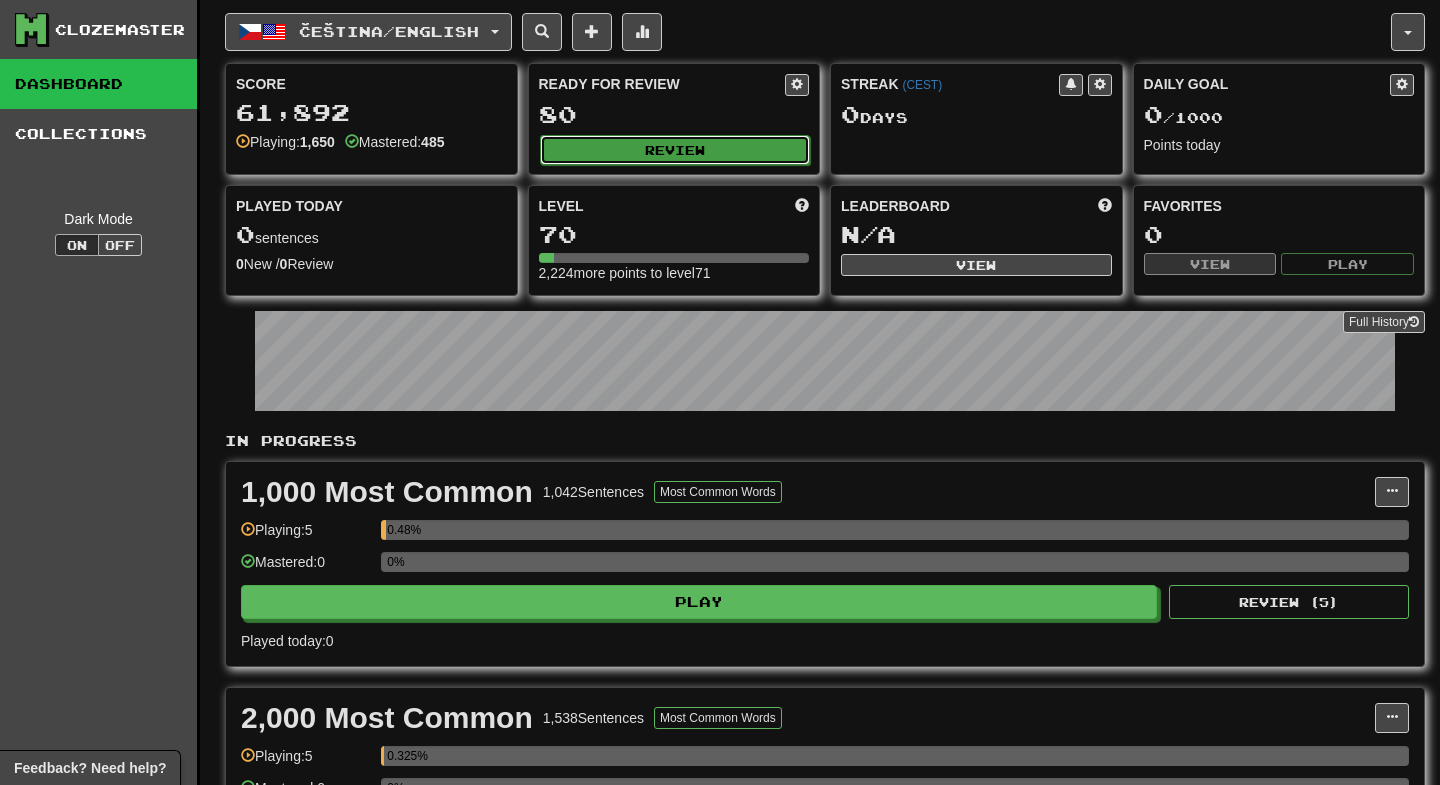 click on "Review" at bounding box center [675, 150] 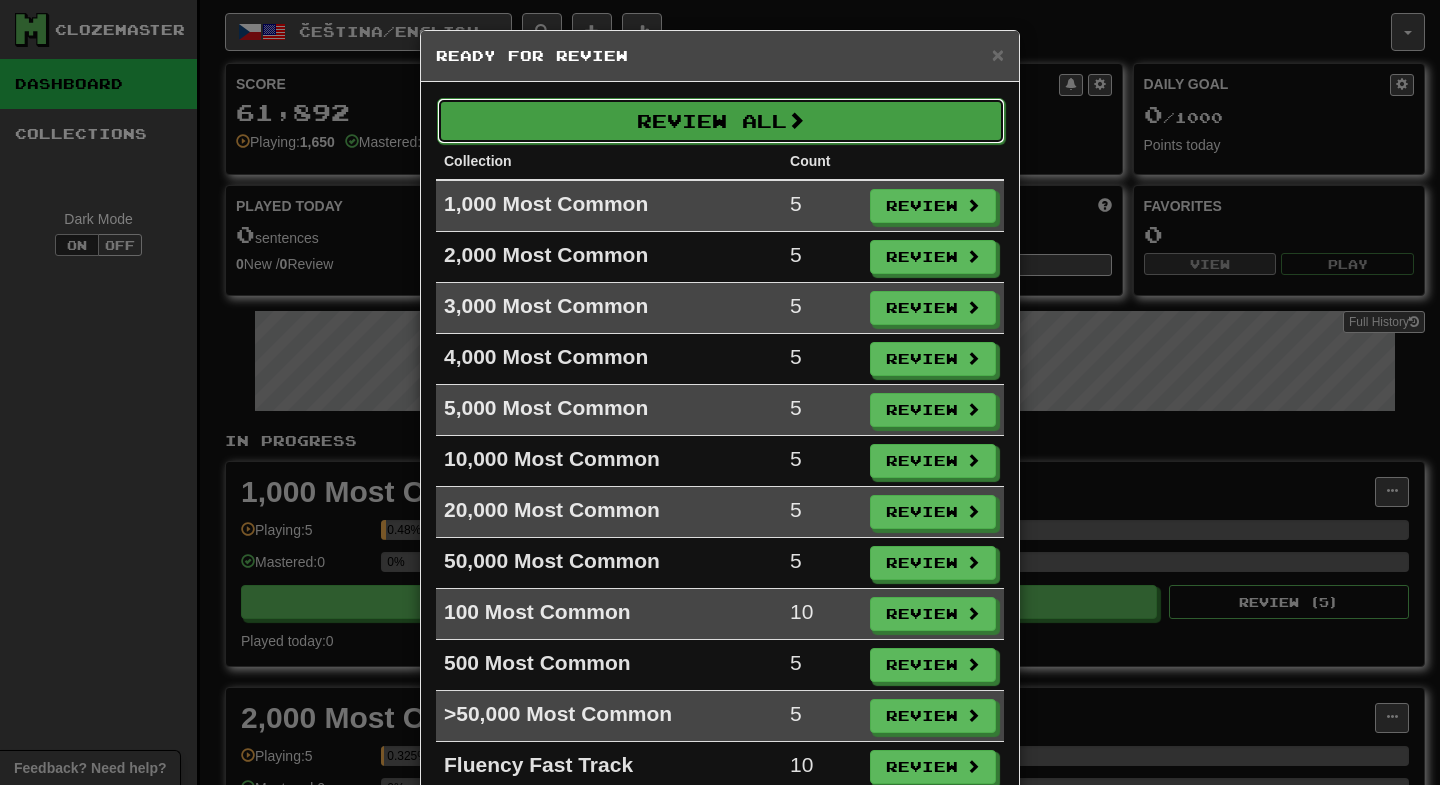 click on "Review All" at bounding box center (721, 121) 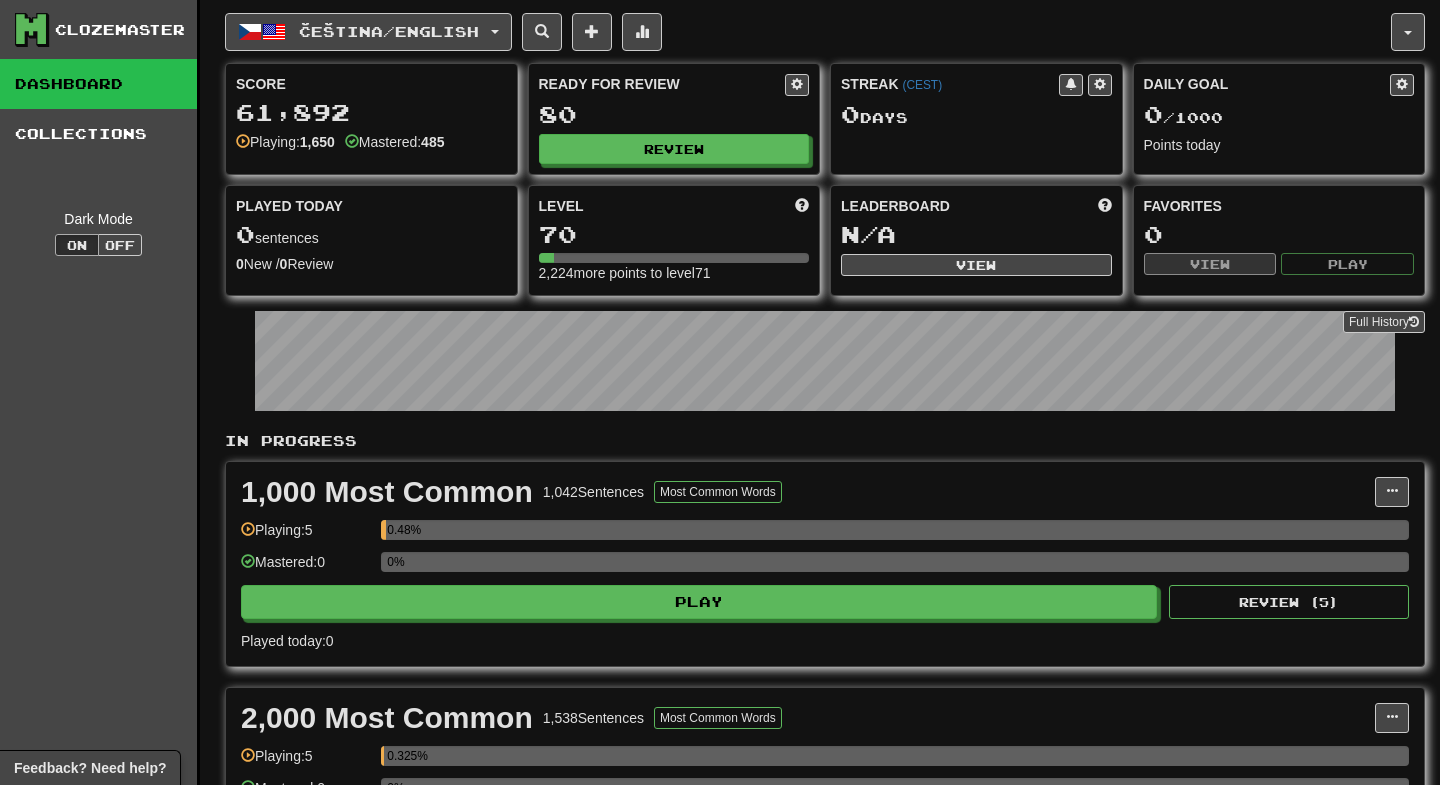 select on "********" 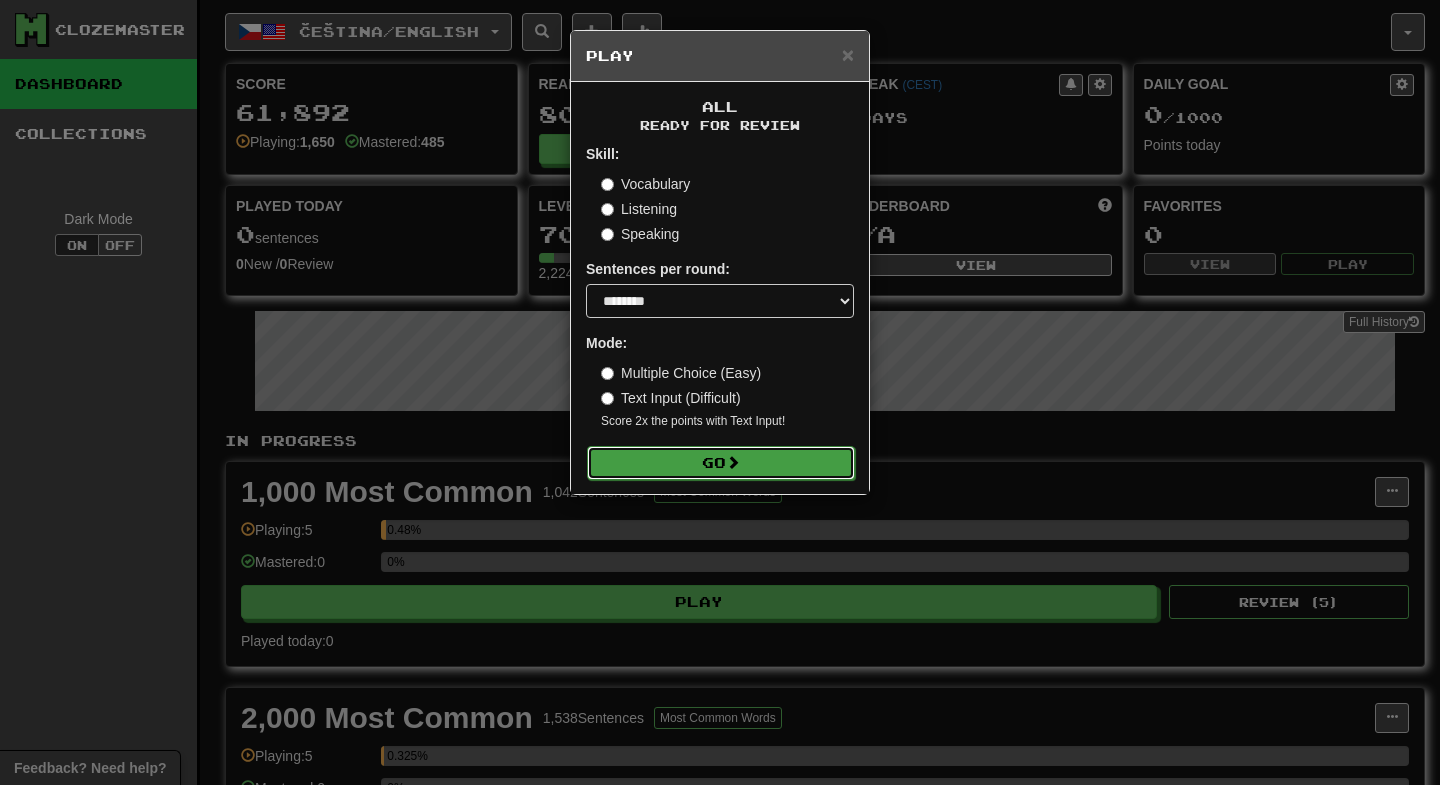 click on "Go" at bounding box center (721, 463) 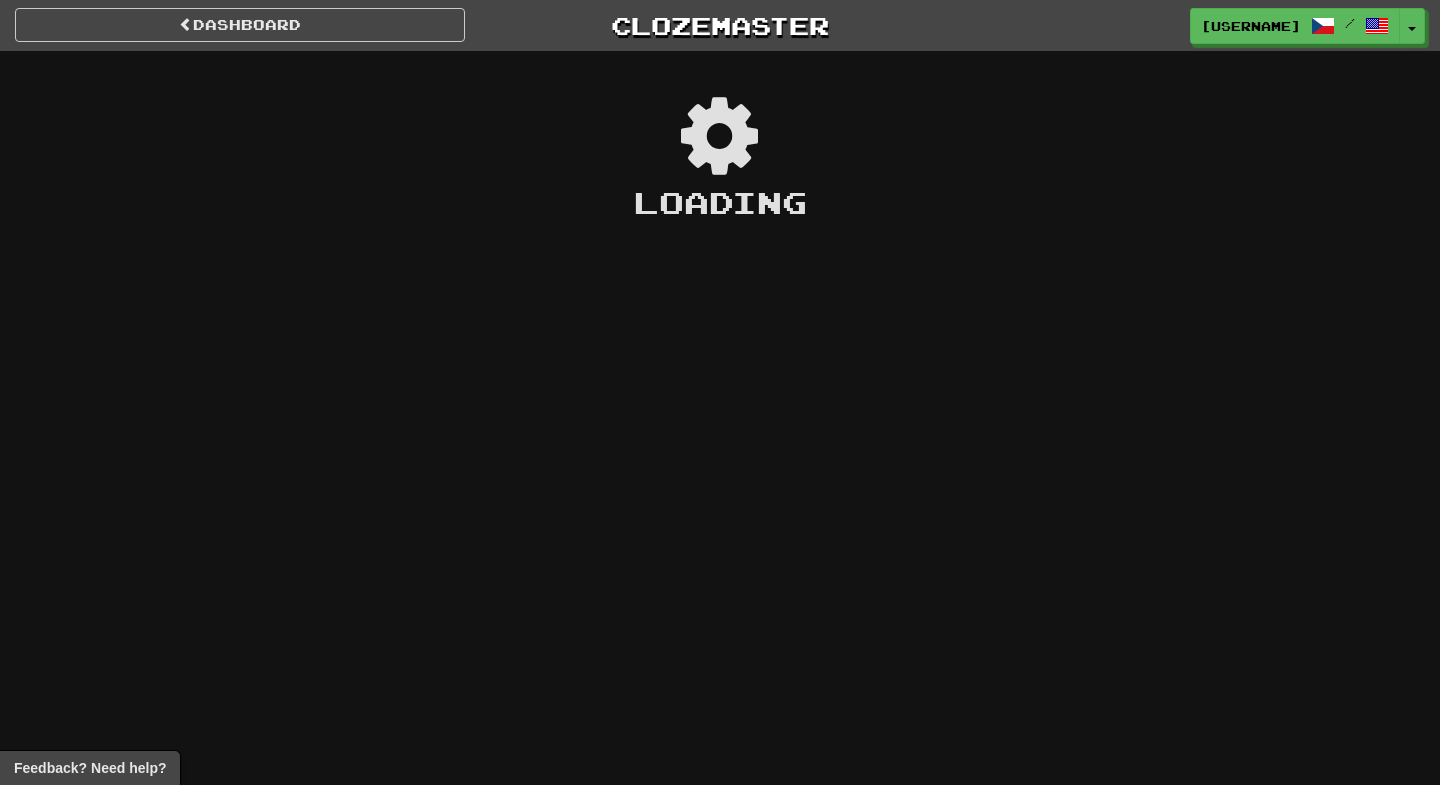scroll, scrollTop: 0, scrollLeft: 0, axis: both 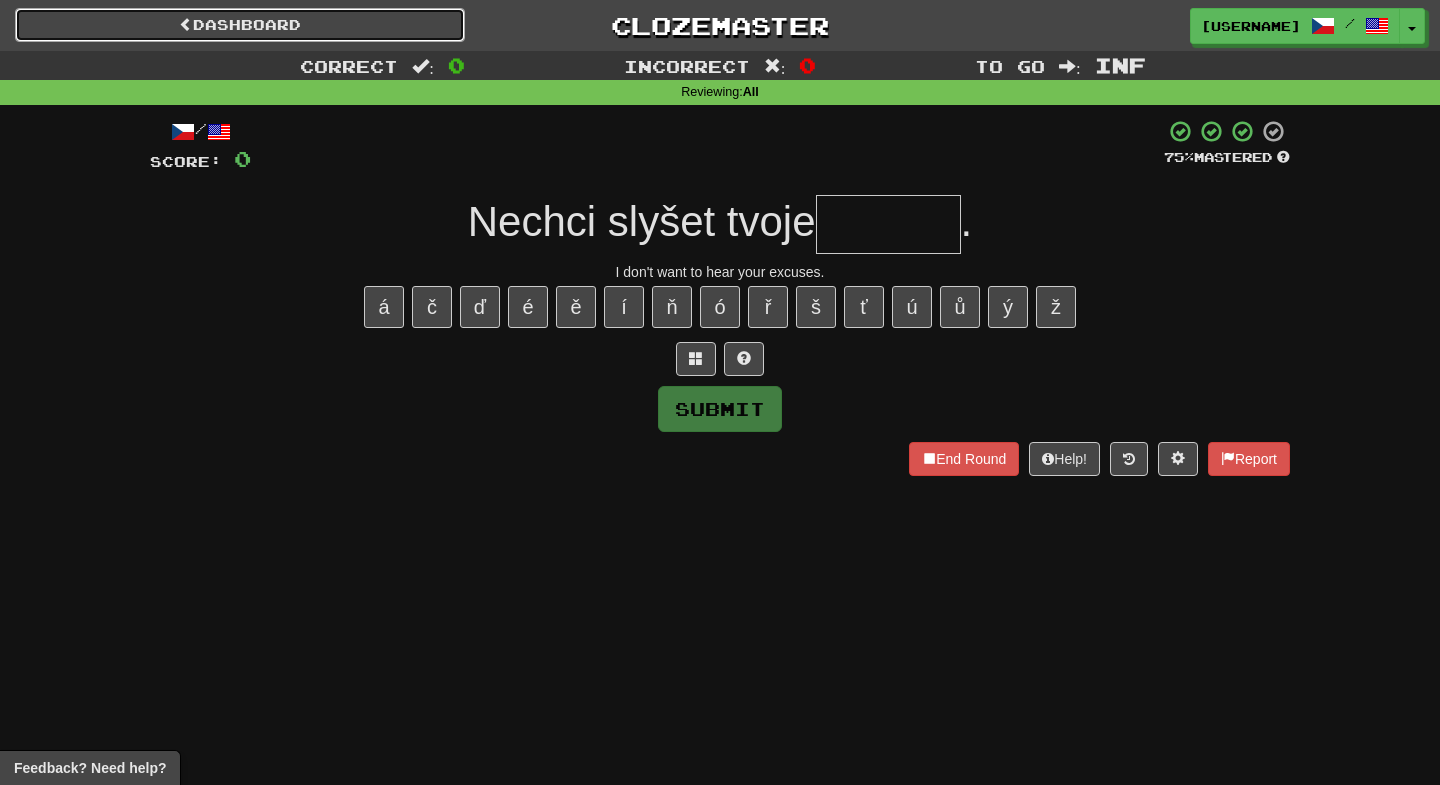 click on "Dashboard" at bounding box center (240, 25) 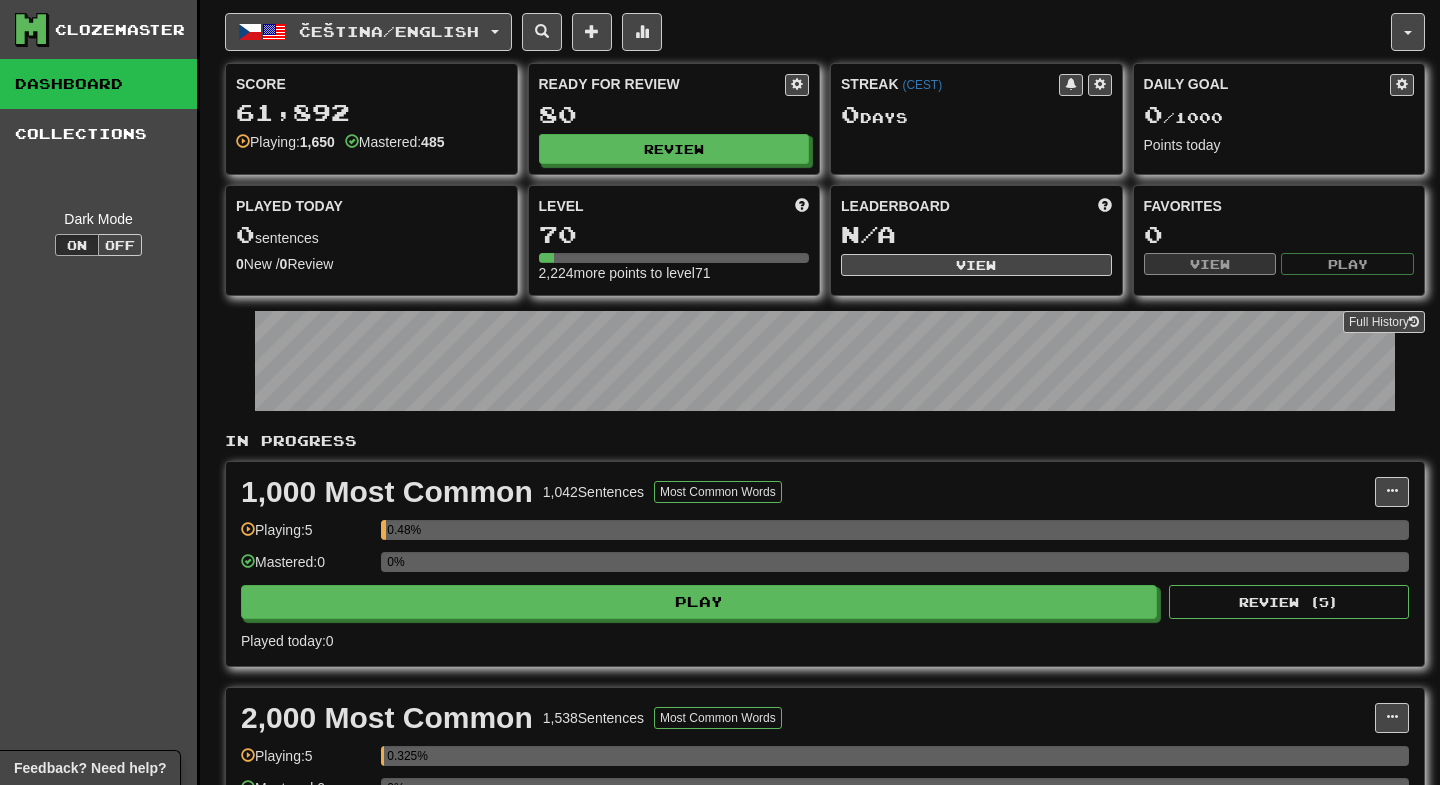 scroll, scrollTop: 0, scrollLeft: 0, axis: both 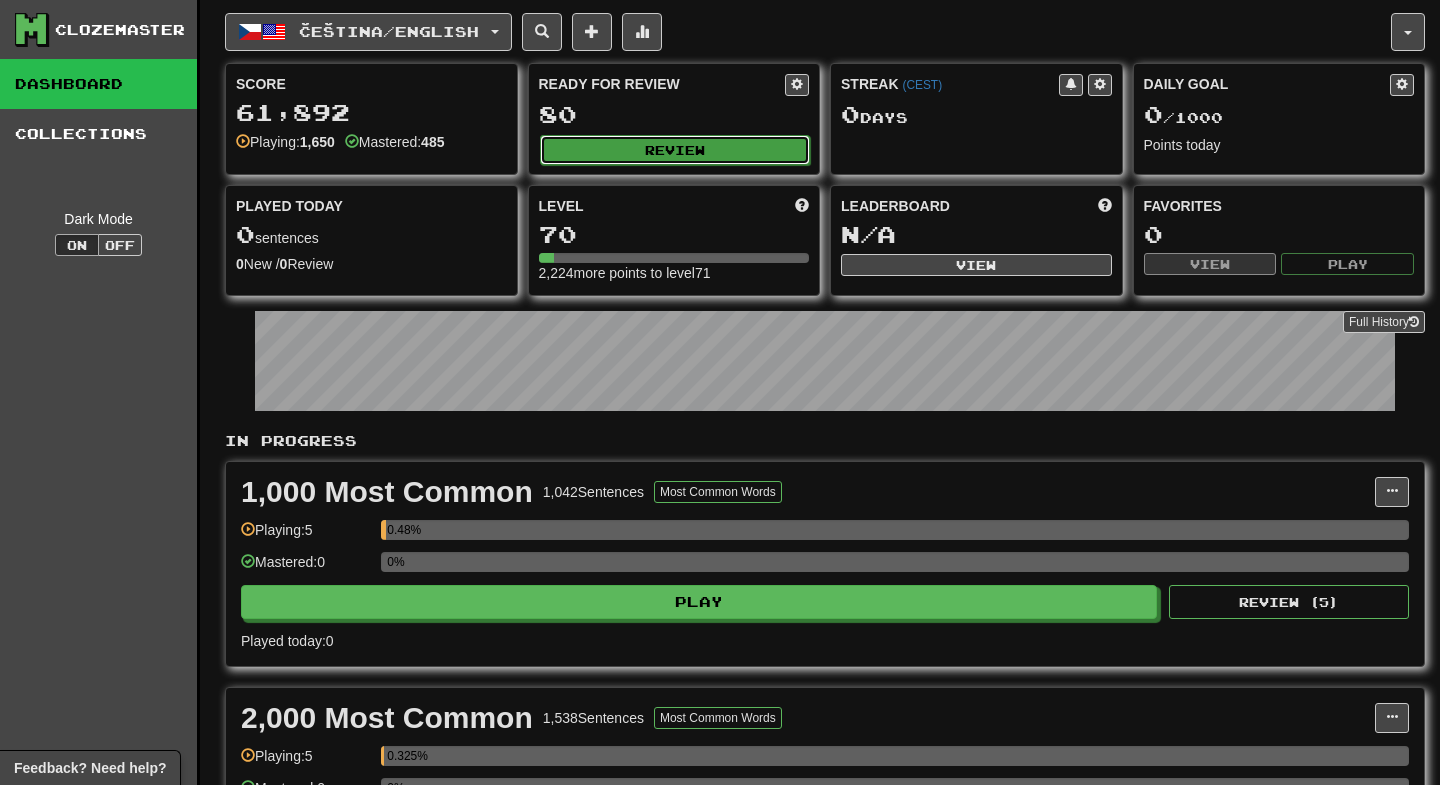 click on "Review" at bounding box center (675, 150) 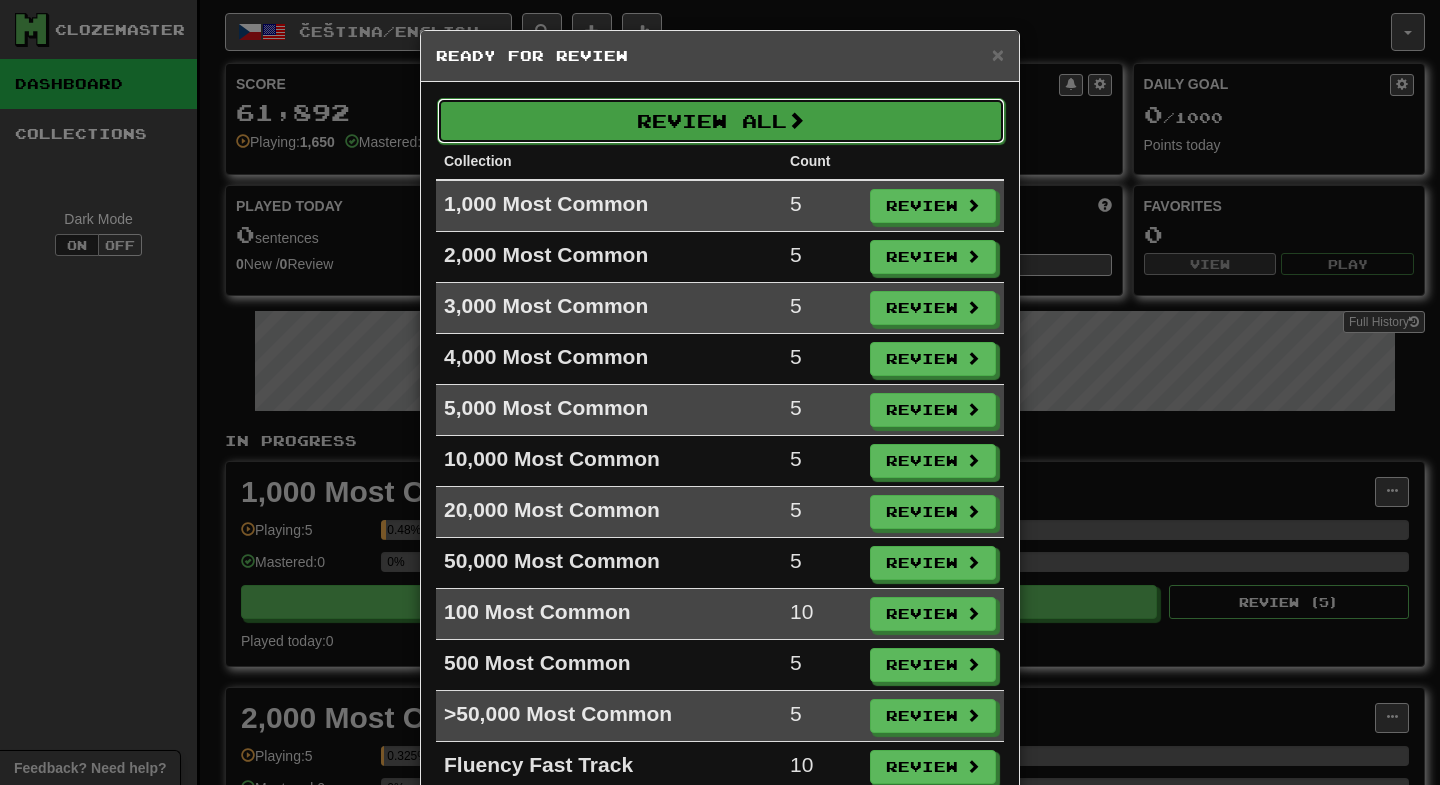 click on "Review All" at bounding box center (721, 121) 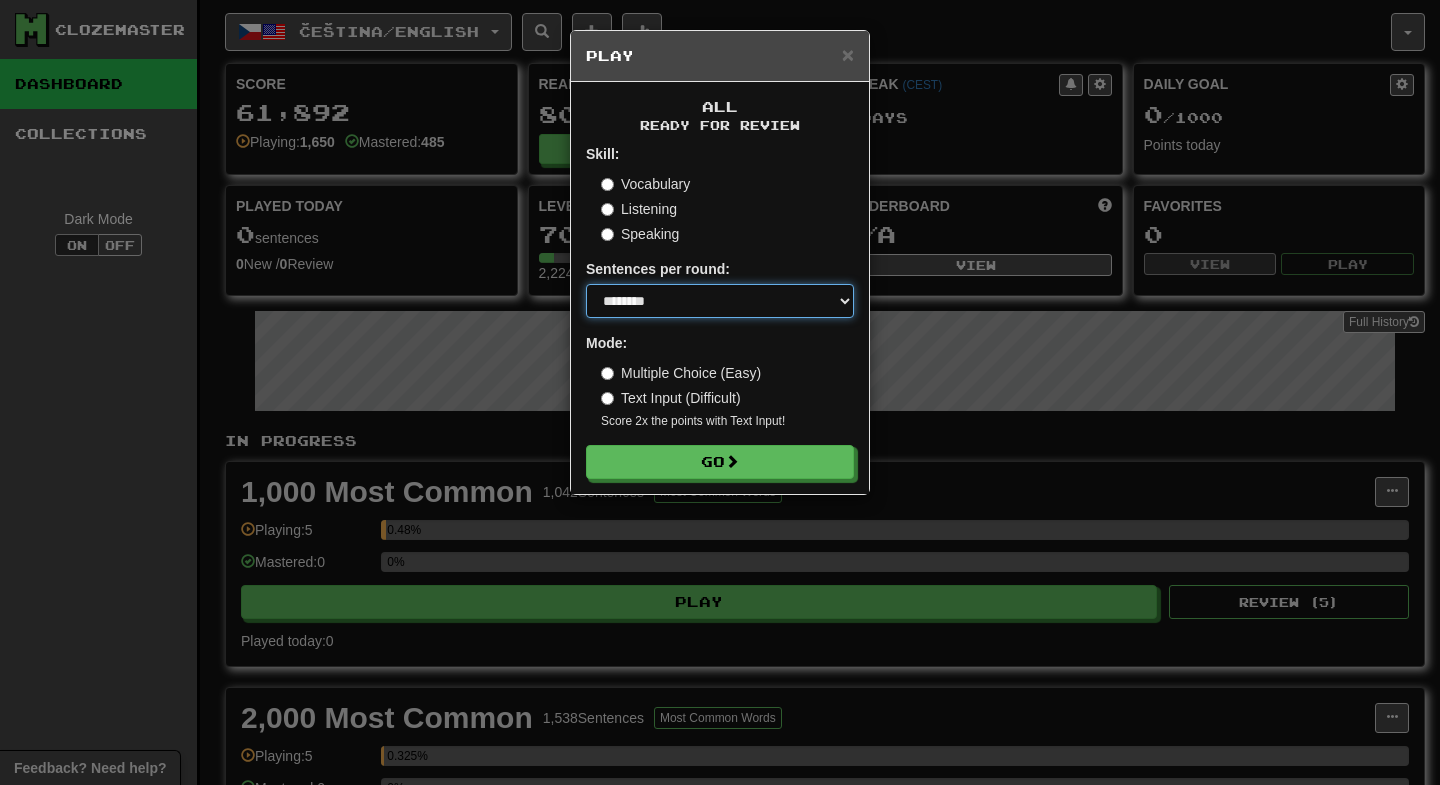 click on "* ** ** ** ** ** *** ********" at bounding box center [720, 301] 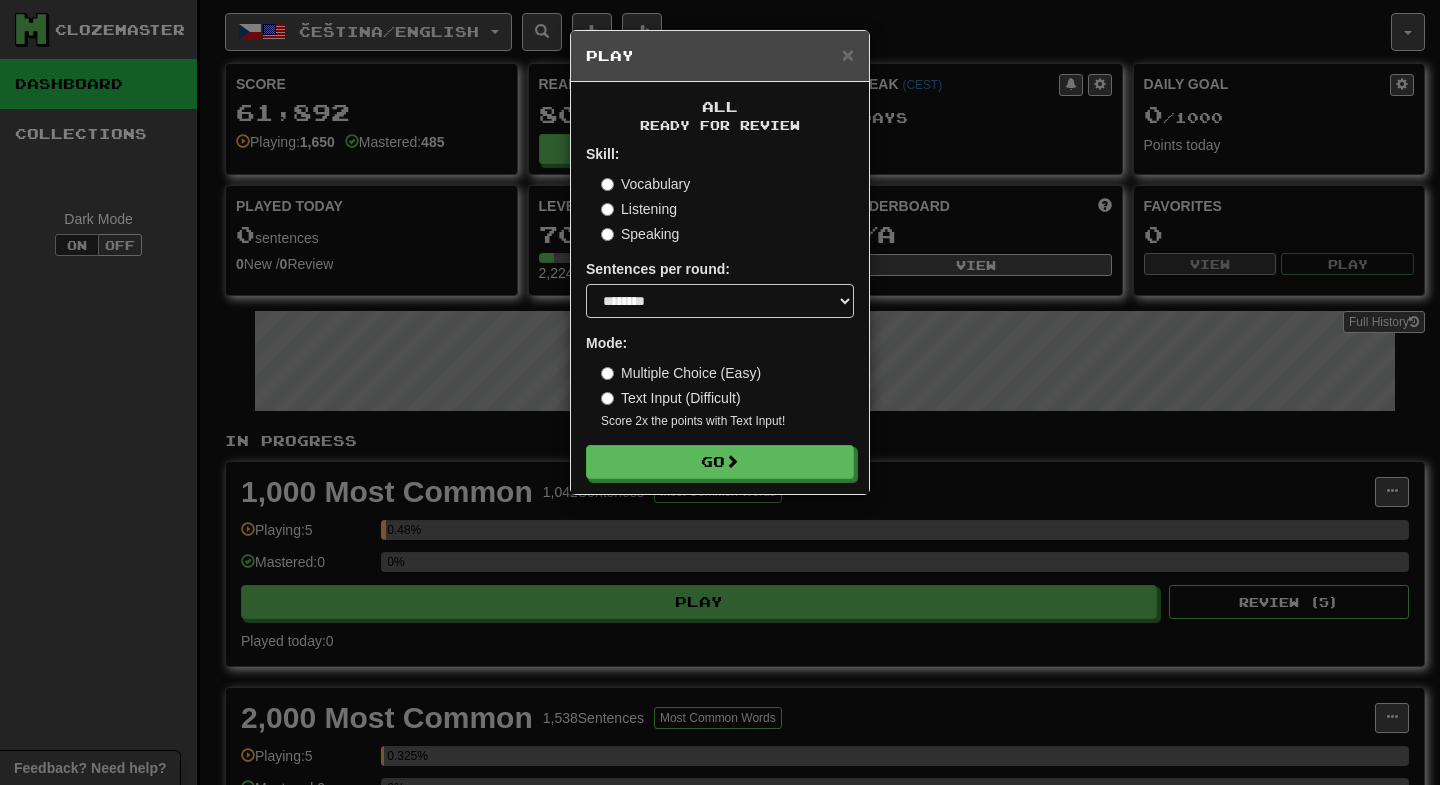 click on "Multiple Choice (Easy)" at bounding box center [681, 373] 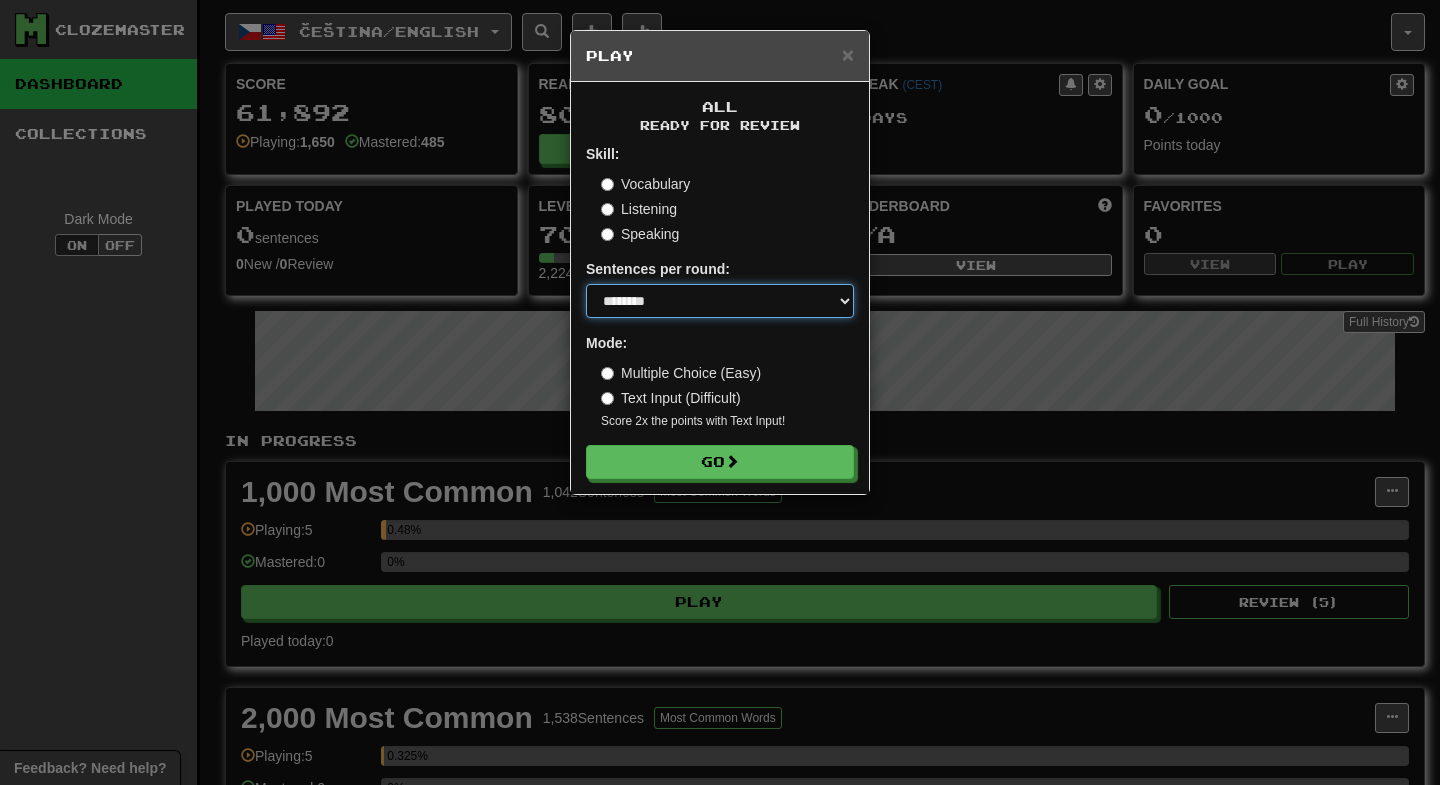 click on "* ** ** ** ** ** *** ********" at bounding box center (720, 301) 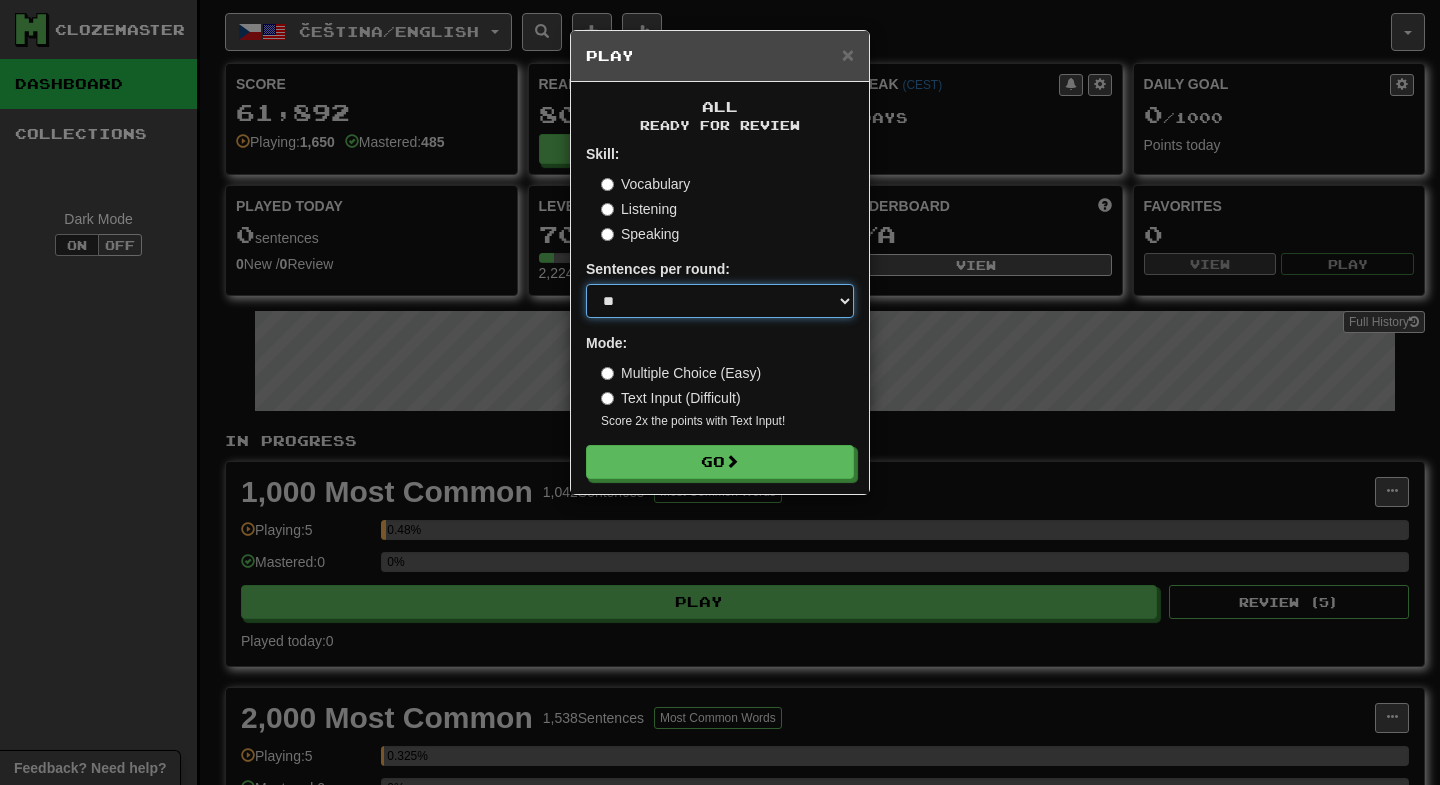 click on "* ** ** ** ** ** *** ********" at bounding box center (720, 301) 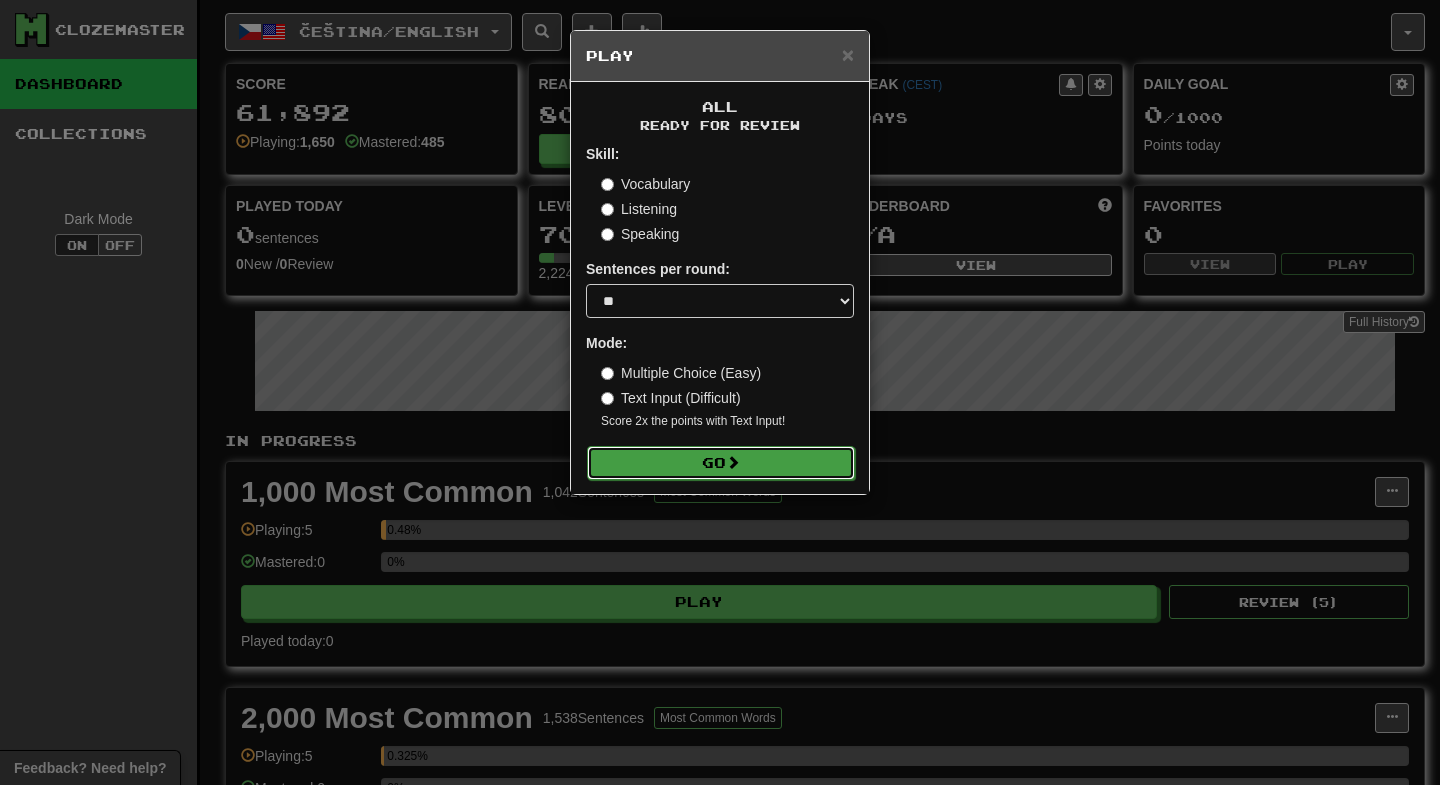 click on "Go" at bounding box center [721, 463] 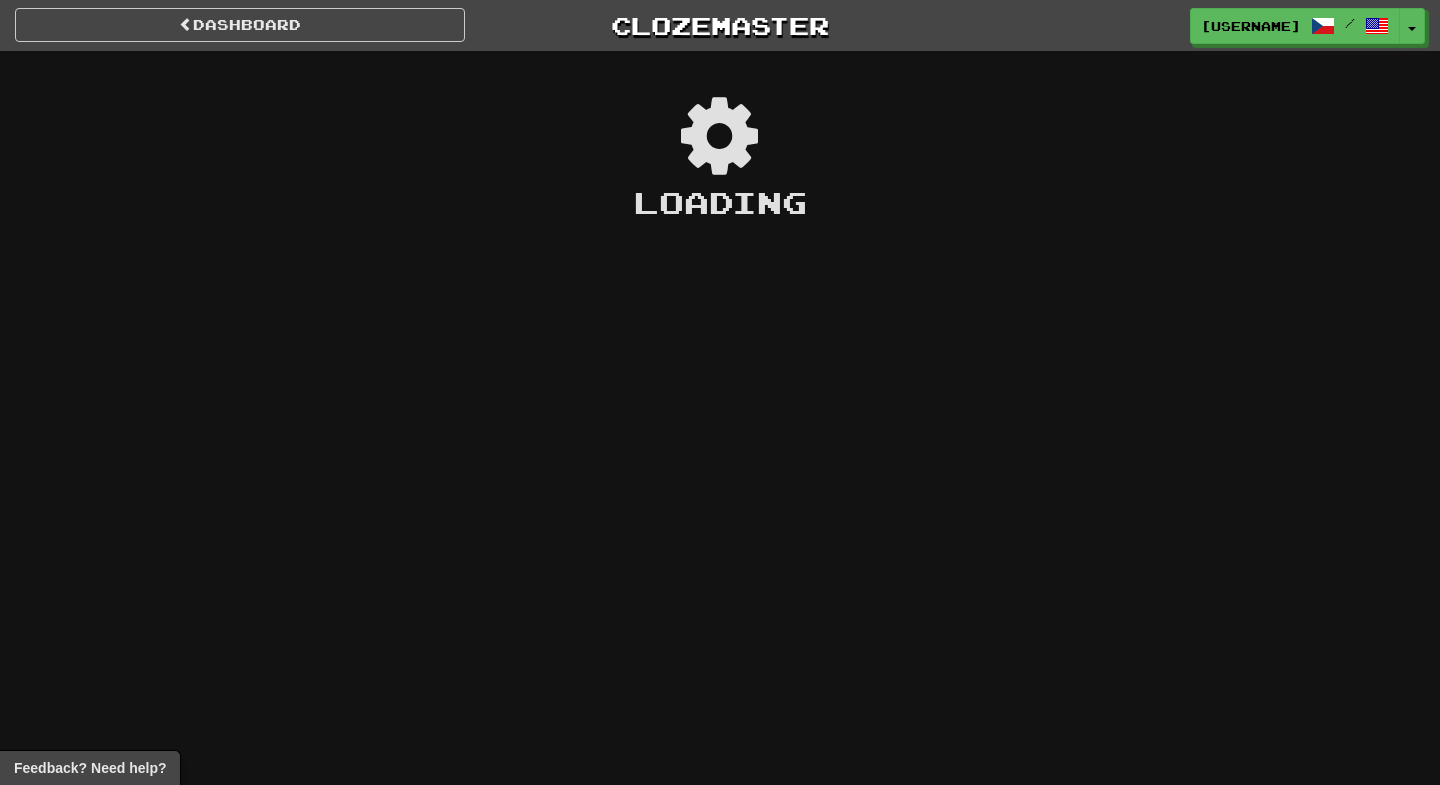 scroll, scrollTop: 0, scrollLeft: 0, axis: both 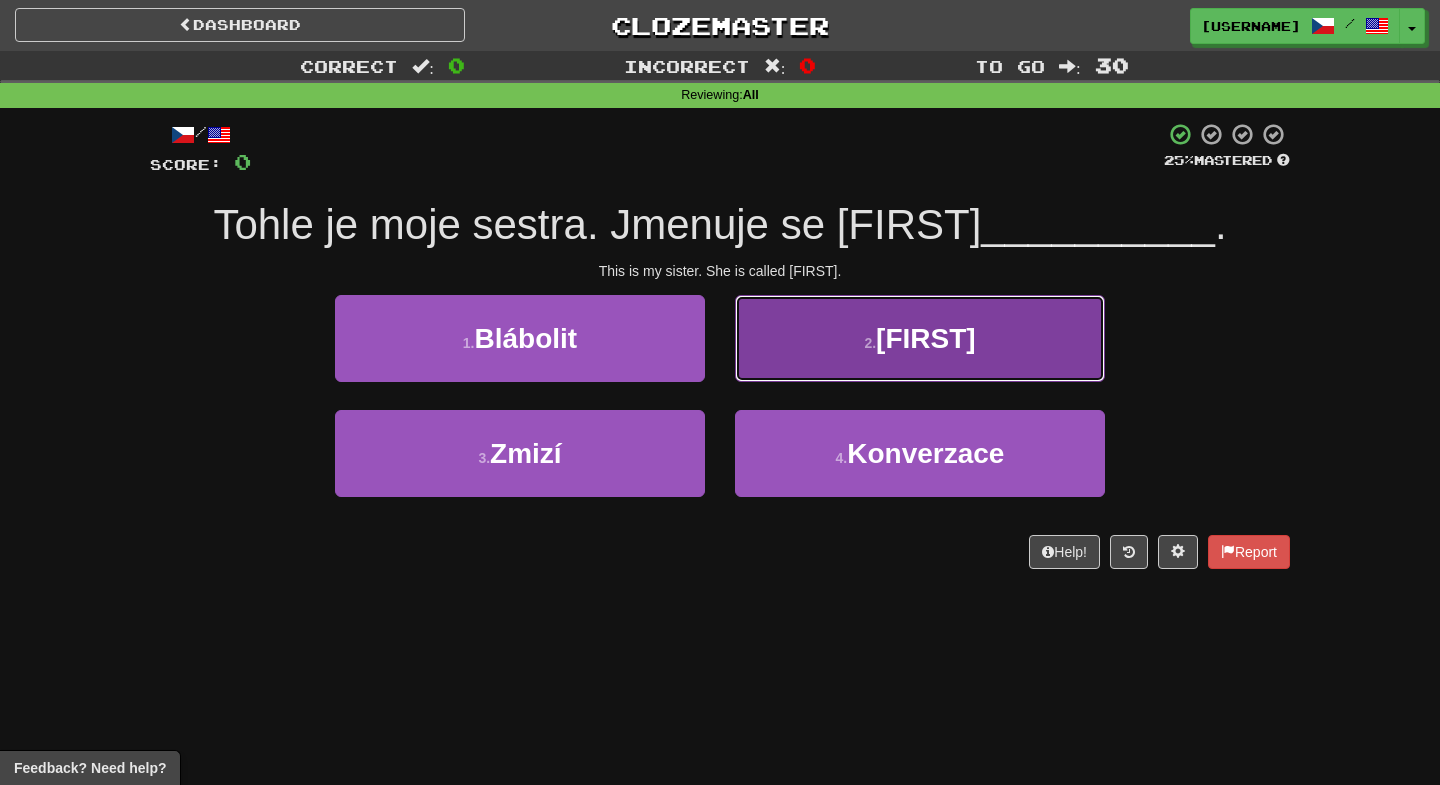 click on "2 .  [FIRST]" at bounding box center (920, 338) 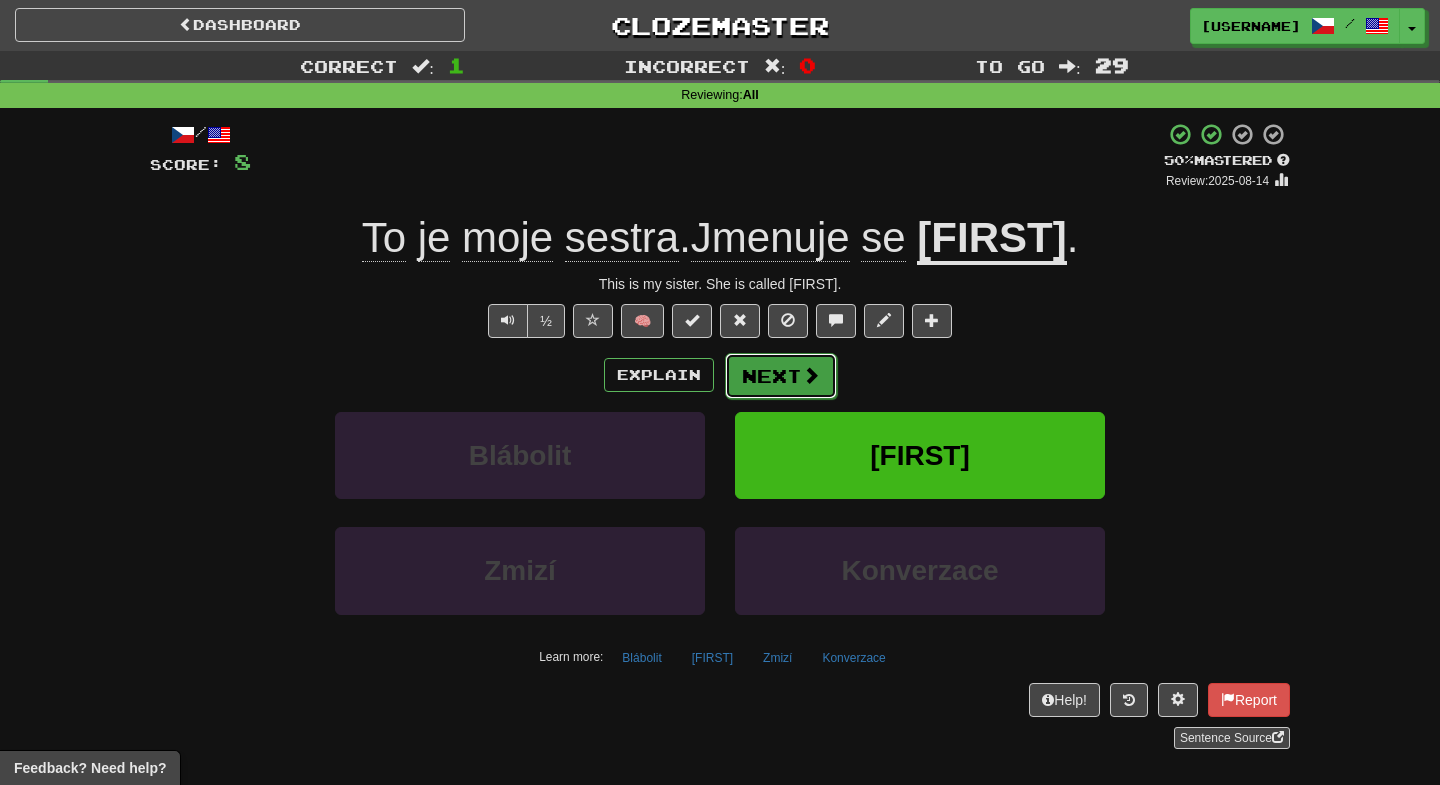click on "Next" at bounding box center (781, 376) 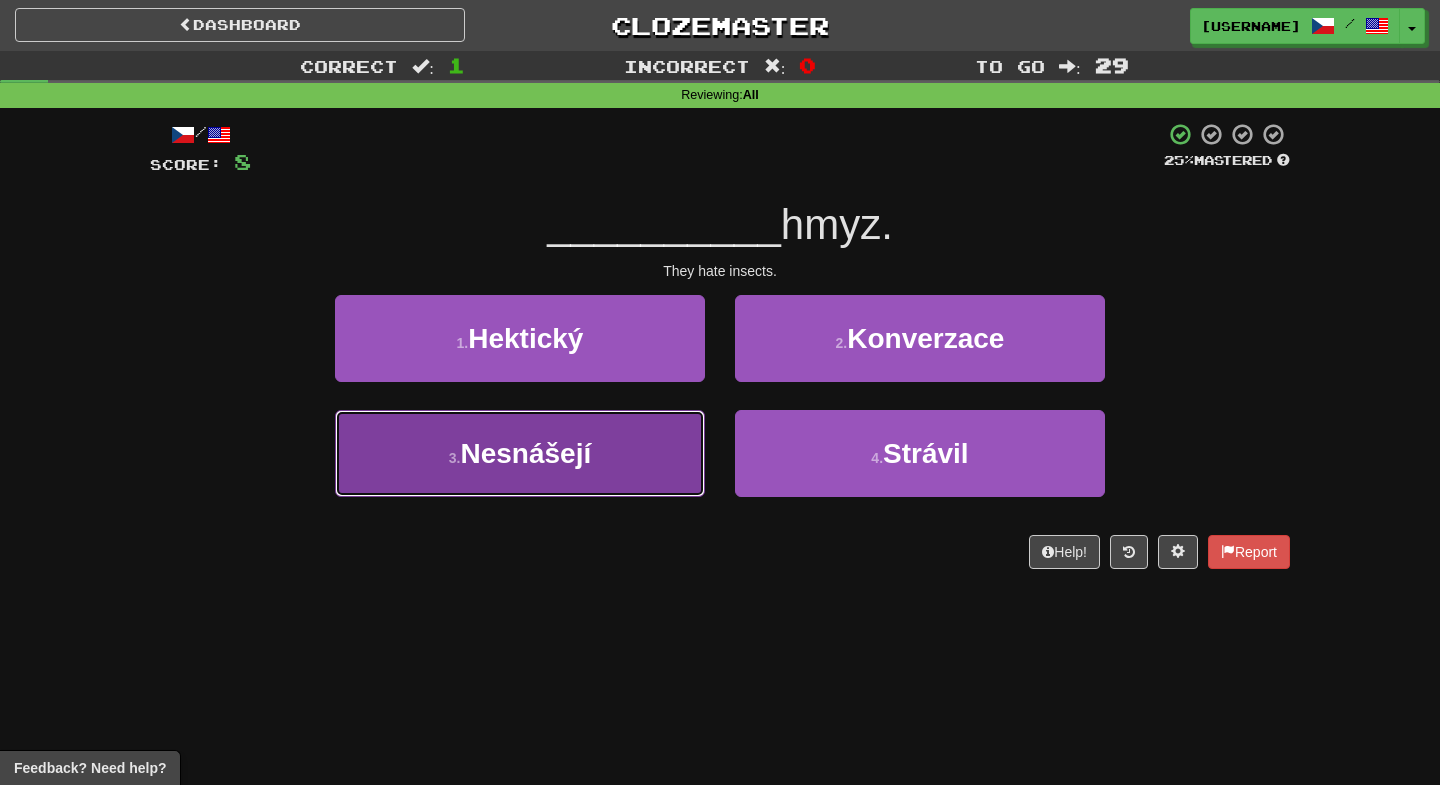 click on "Nesnášejí" at bounding box center [525, 453] 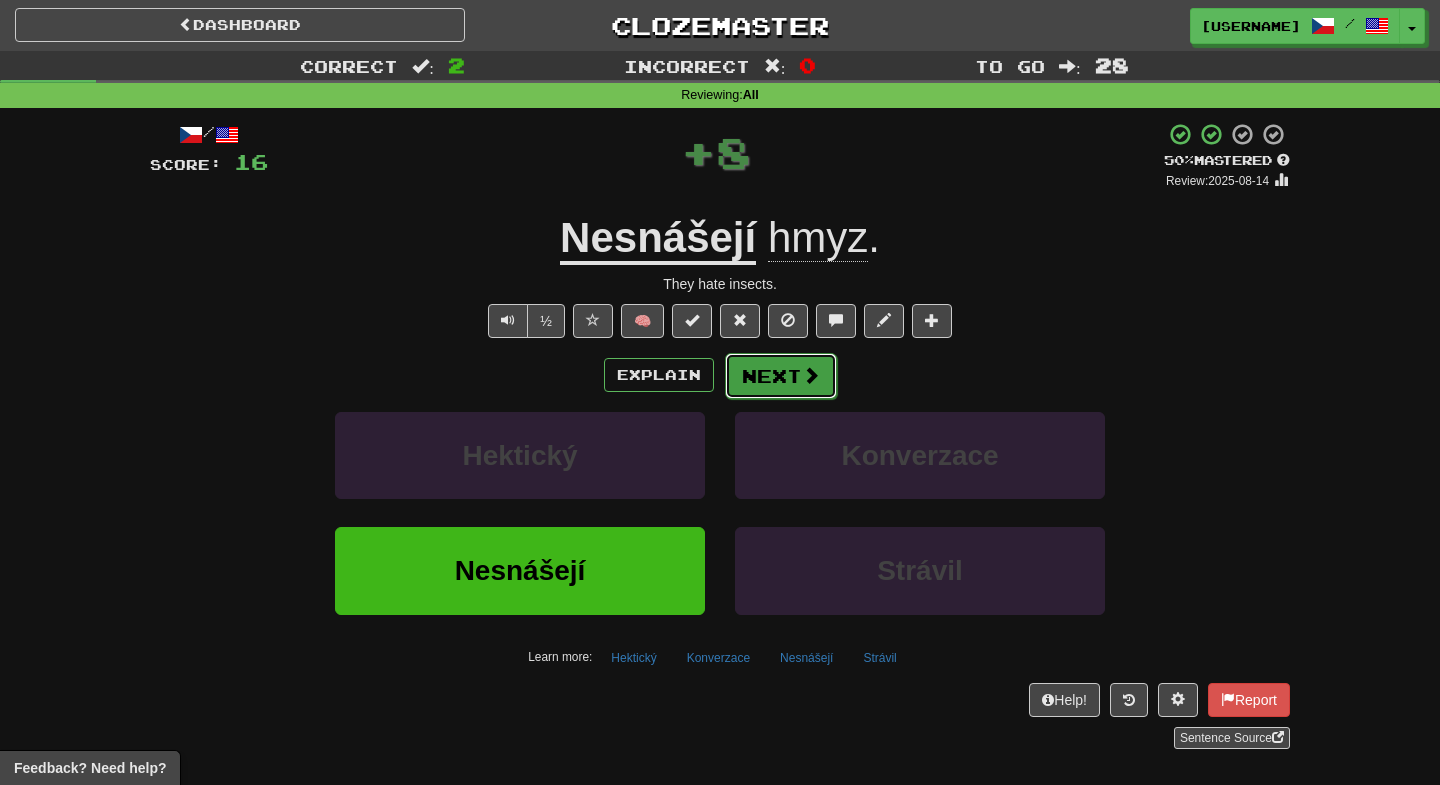 click on "Next" at bounding box center (781, 376) 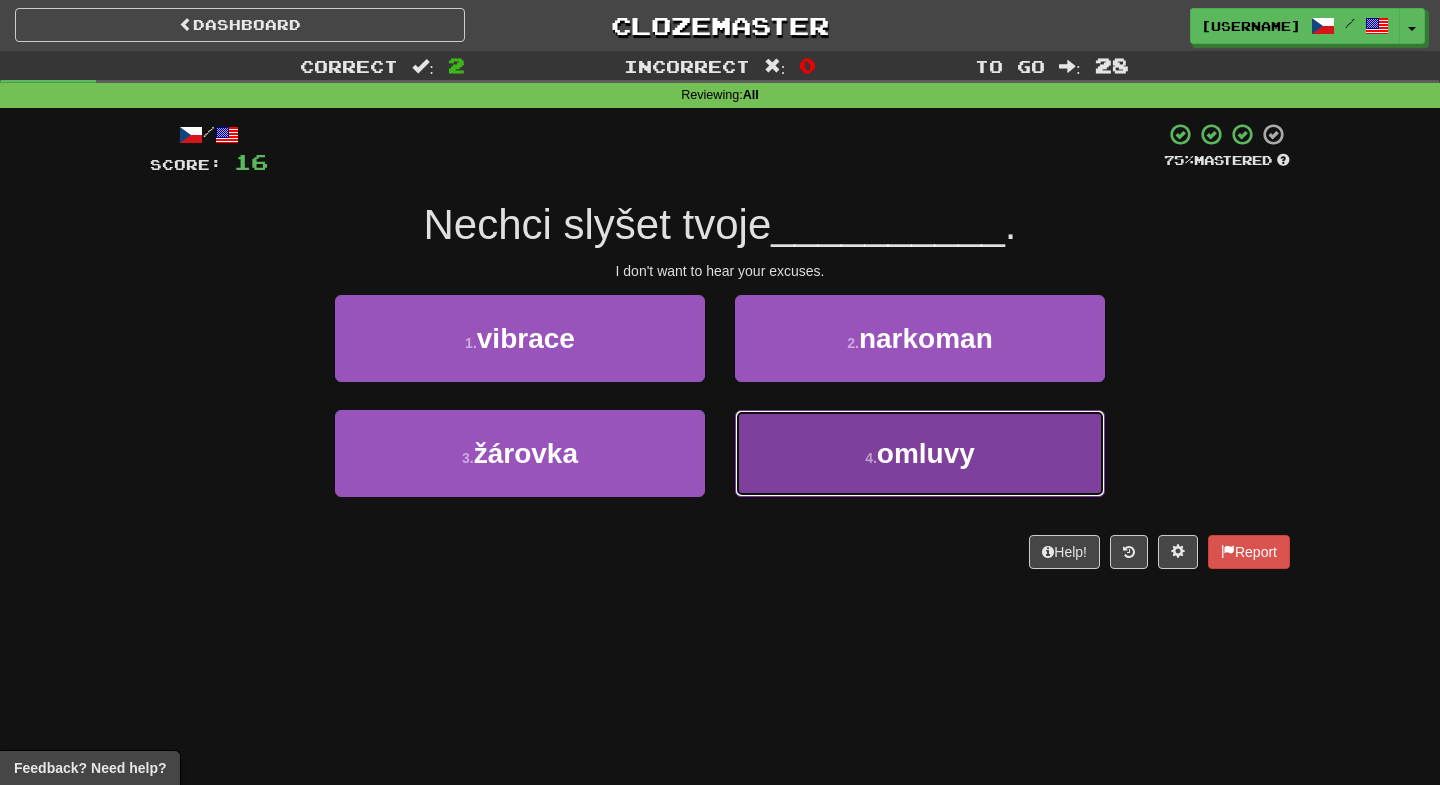 click on "4 .  omluvy" at bounding box center [920, 453] 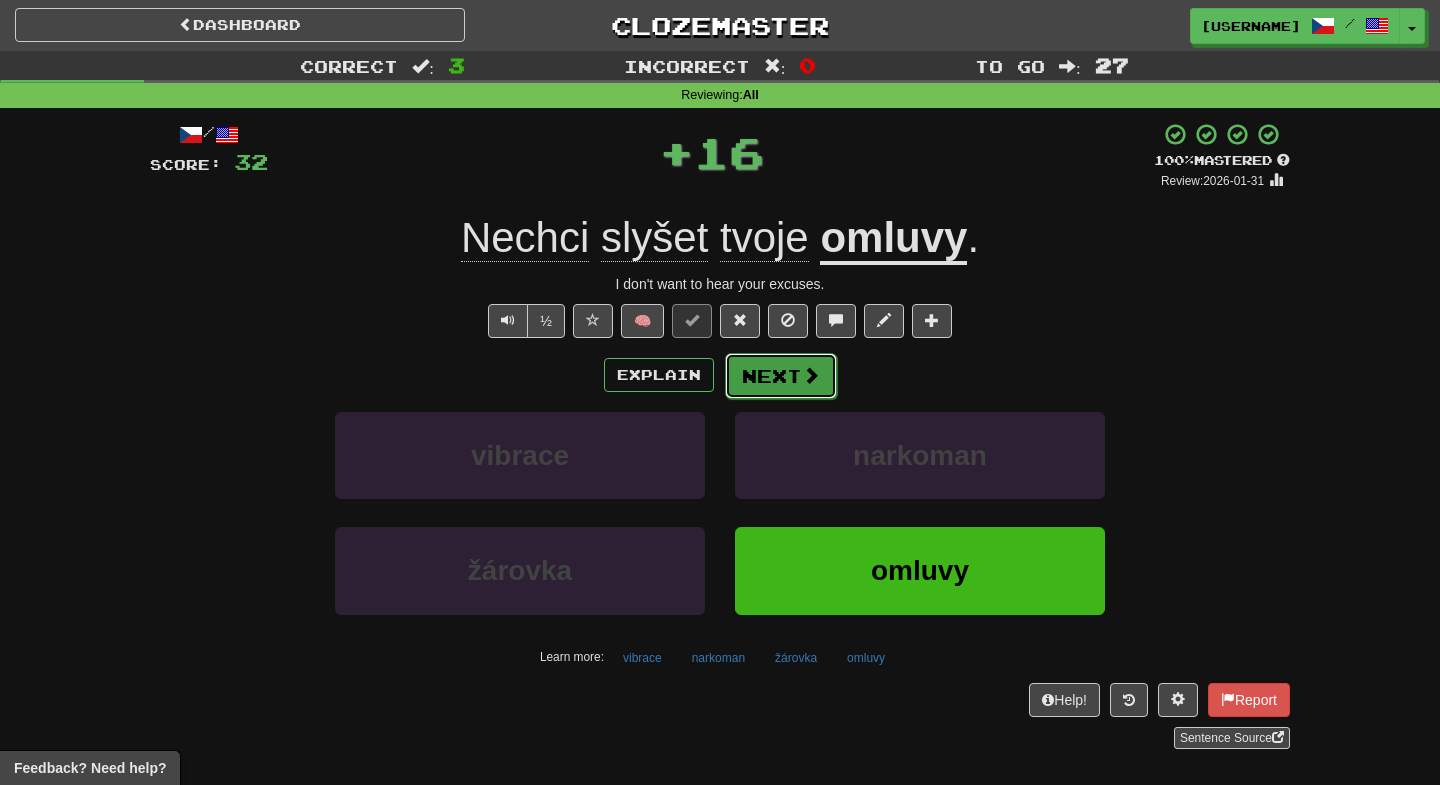 click on "Next" at bounding box center [781, 376] 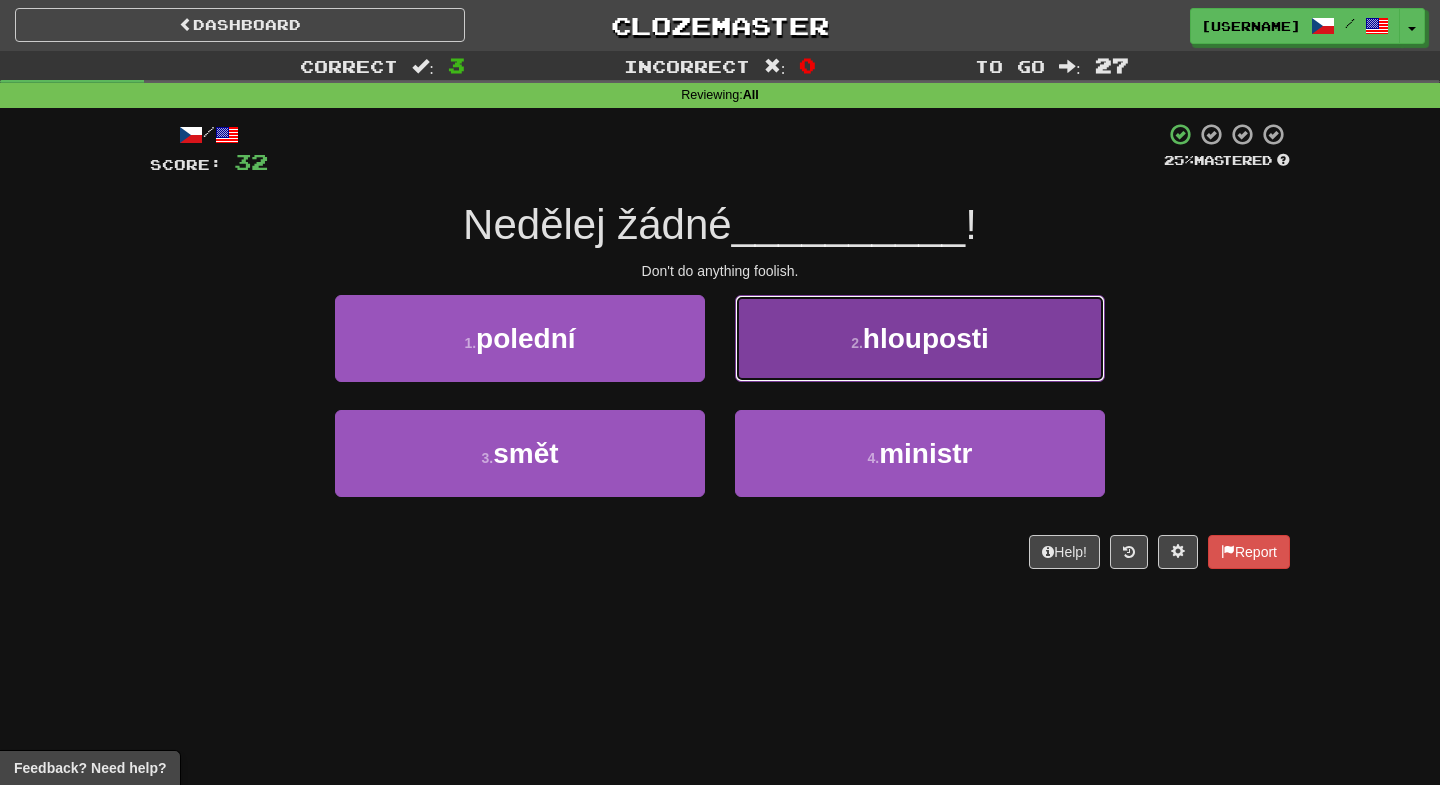click on "2 ." at bounding box center [857, 343] 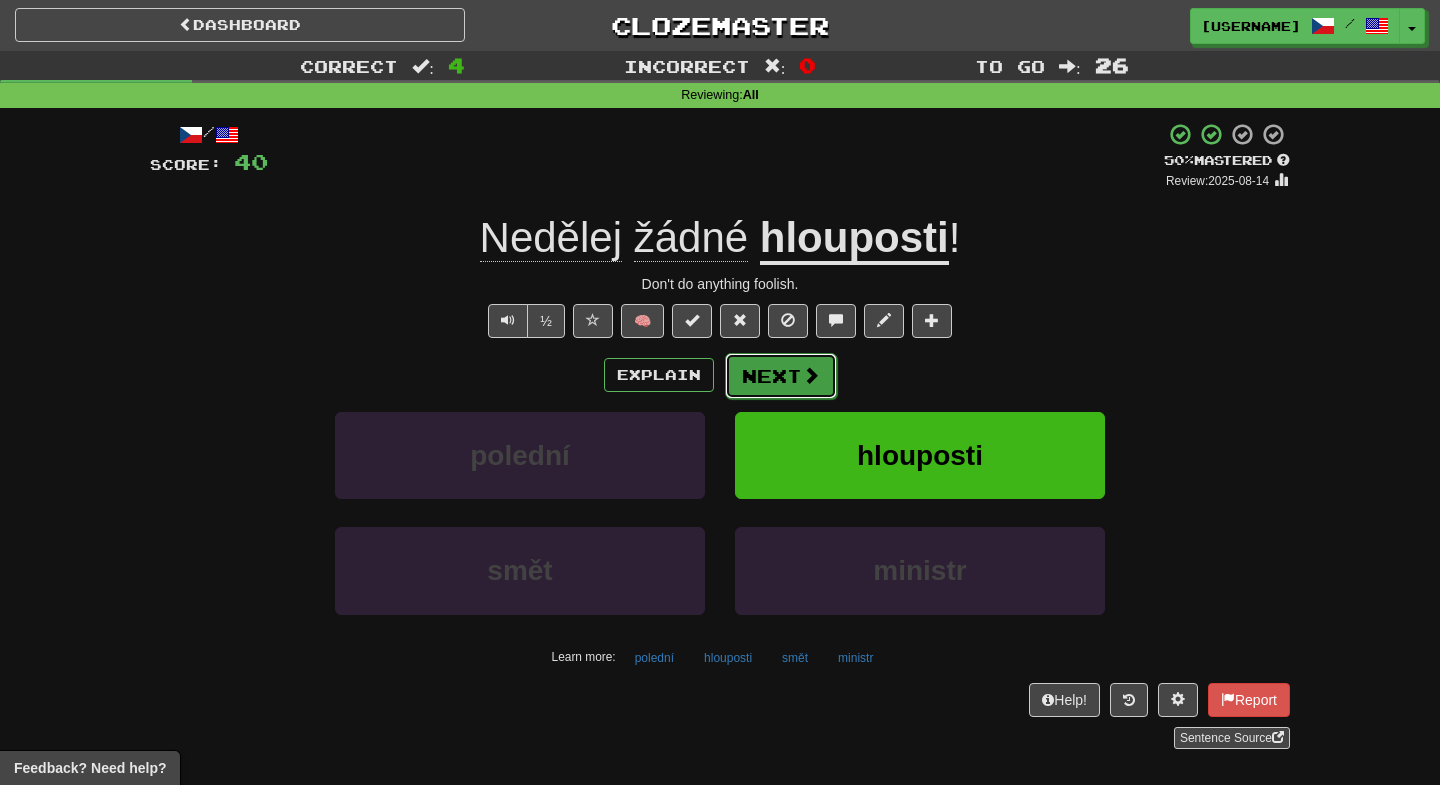 click on "Next" at bounding box center (781, 376) 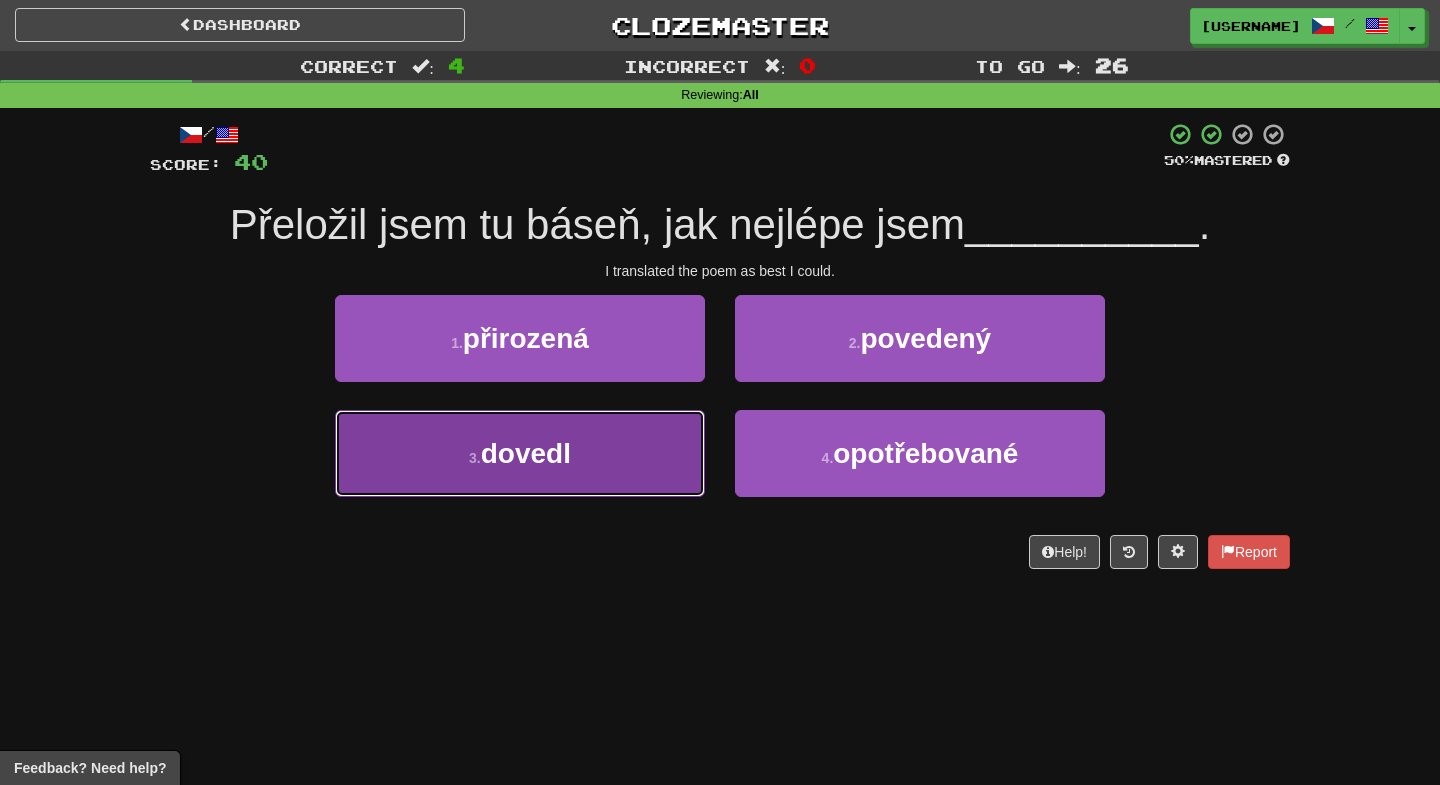 click on "3 .  dovedl" at bounding box center (520, 453) 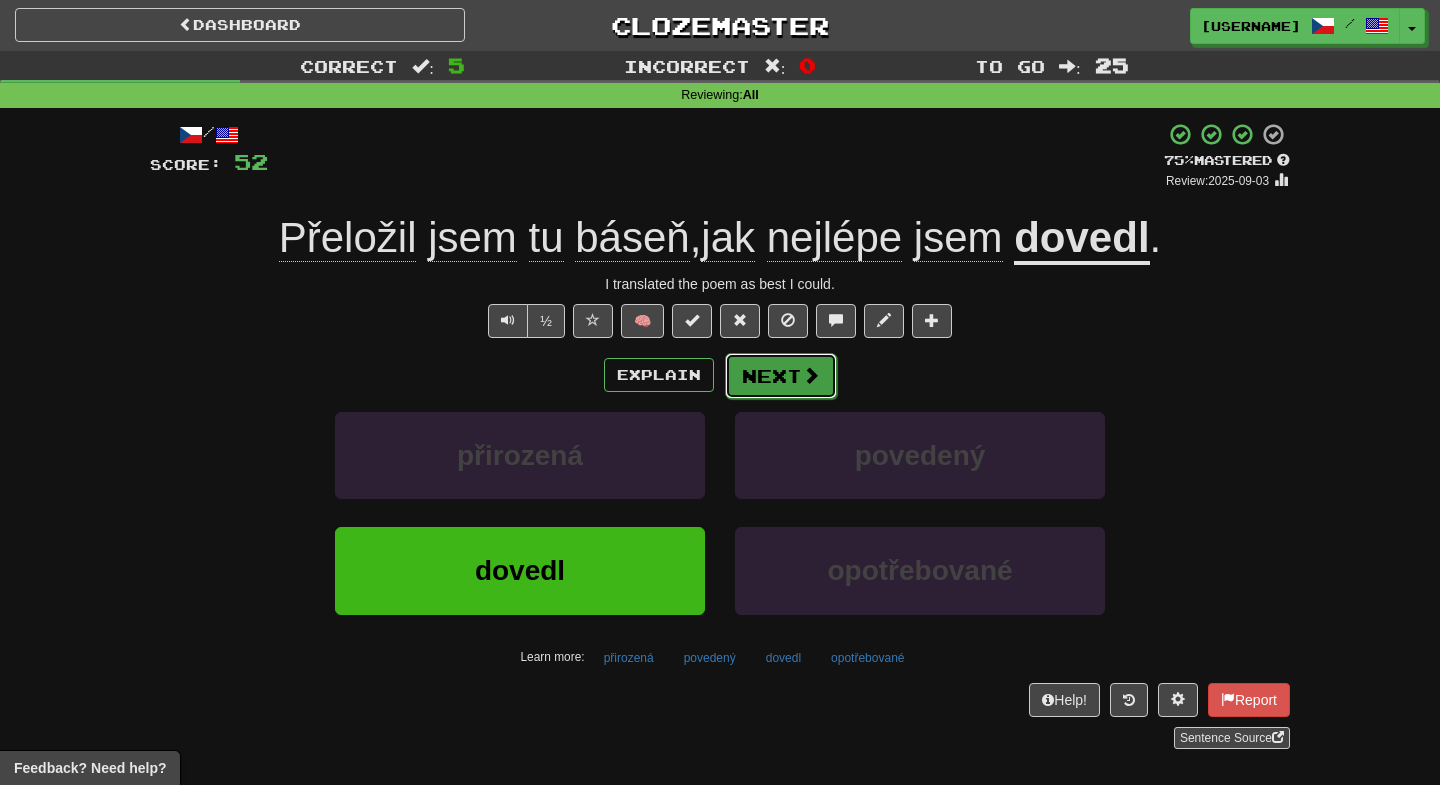 click on "Next" at bounding box center [781, 376] 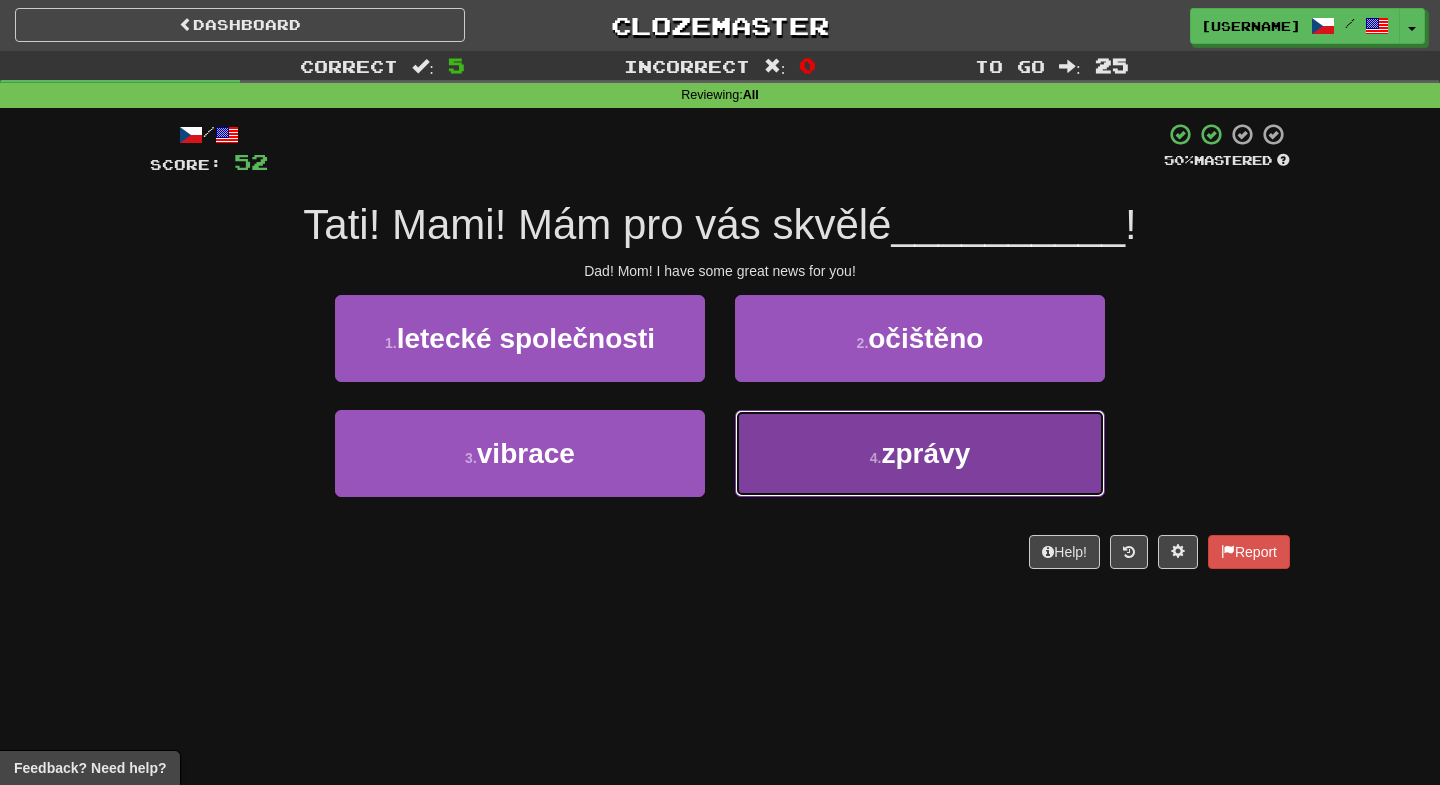 click on "zprávy" at bounding box center [925, 453] 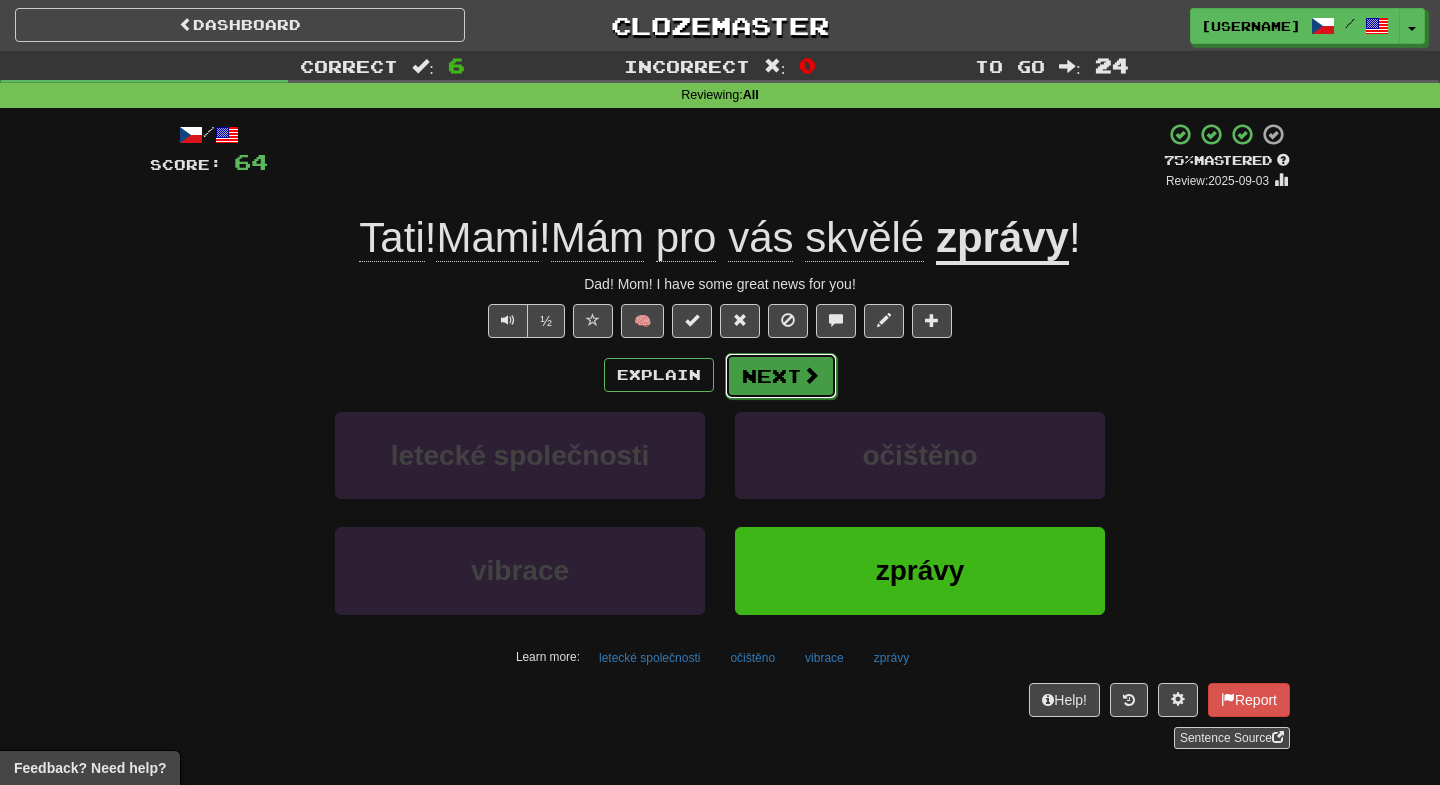 click at bounding box center [811, 375] 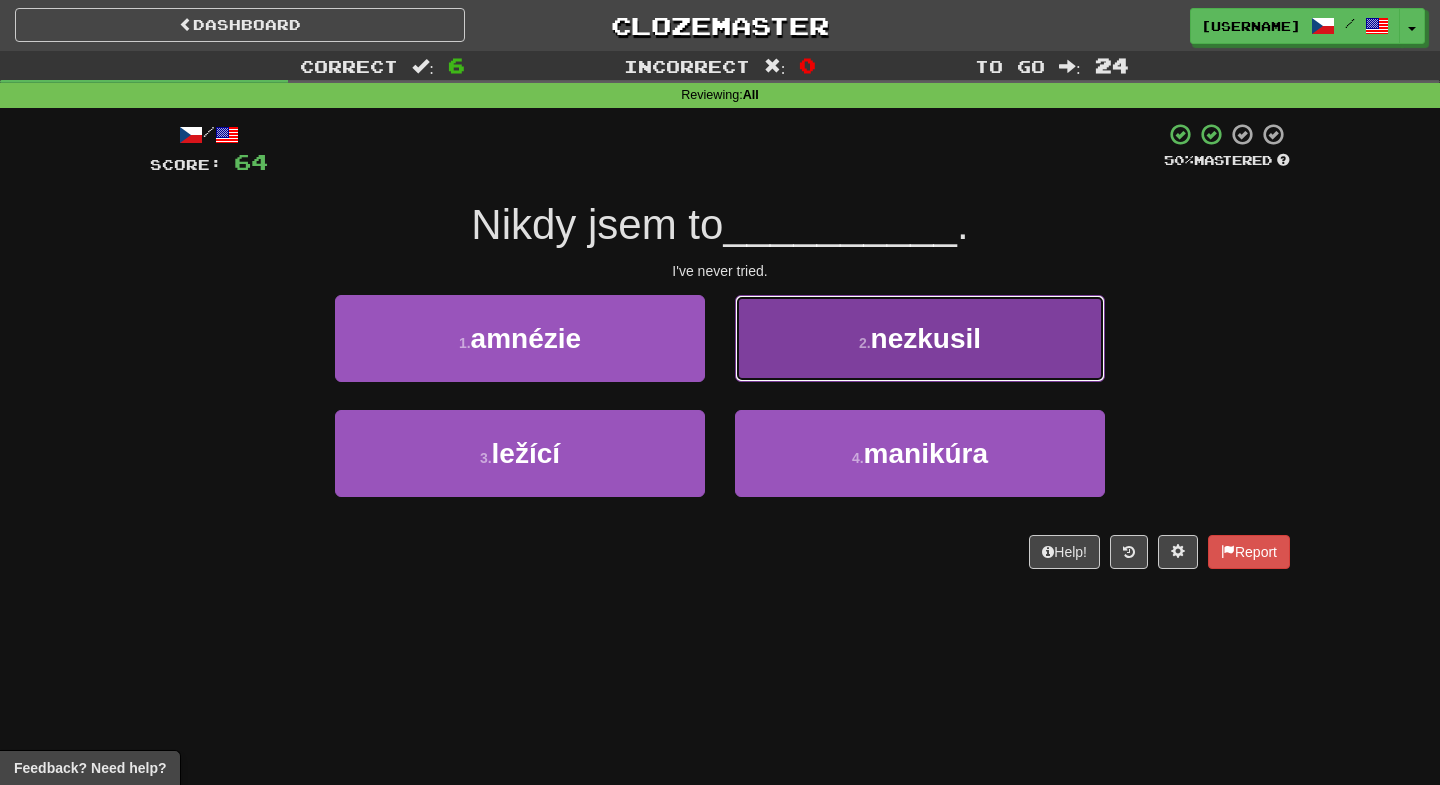 click on "2 ." at bounding box center (865, 343) 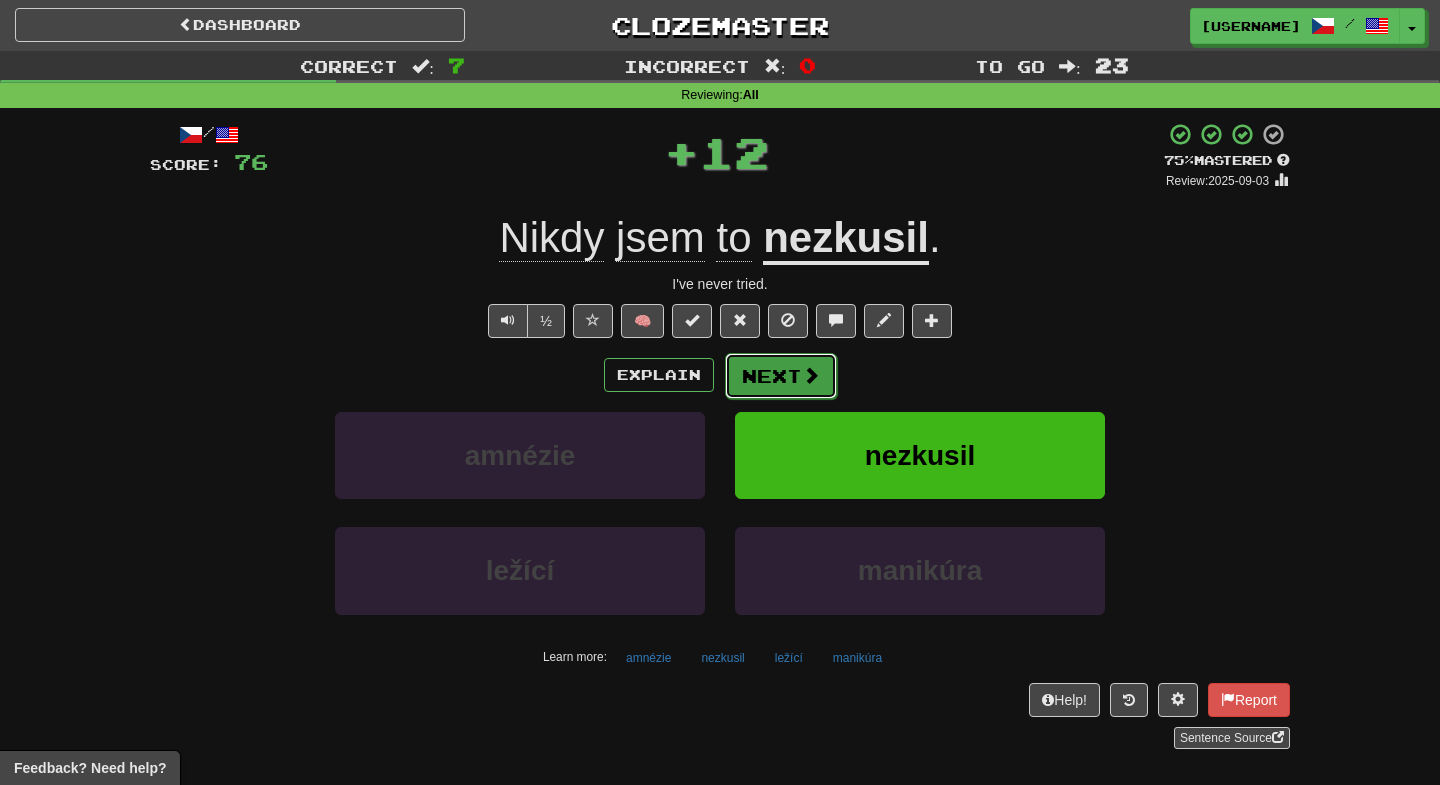 click on "Next" at bounding box center (781, 376) 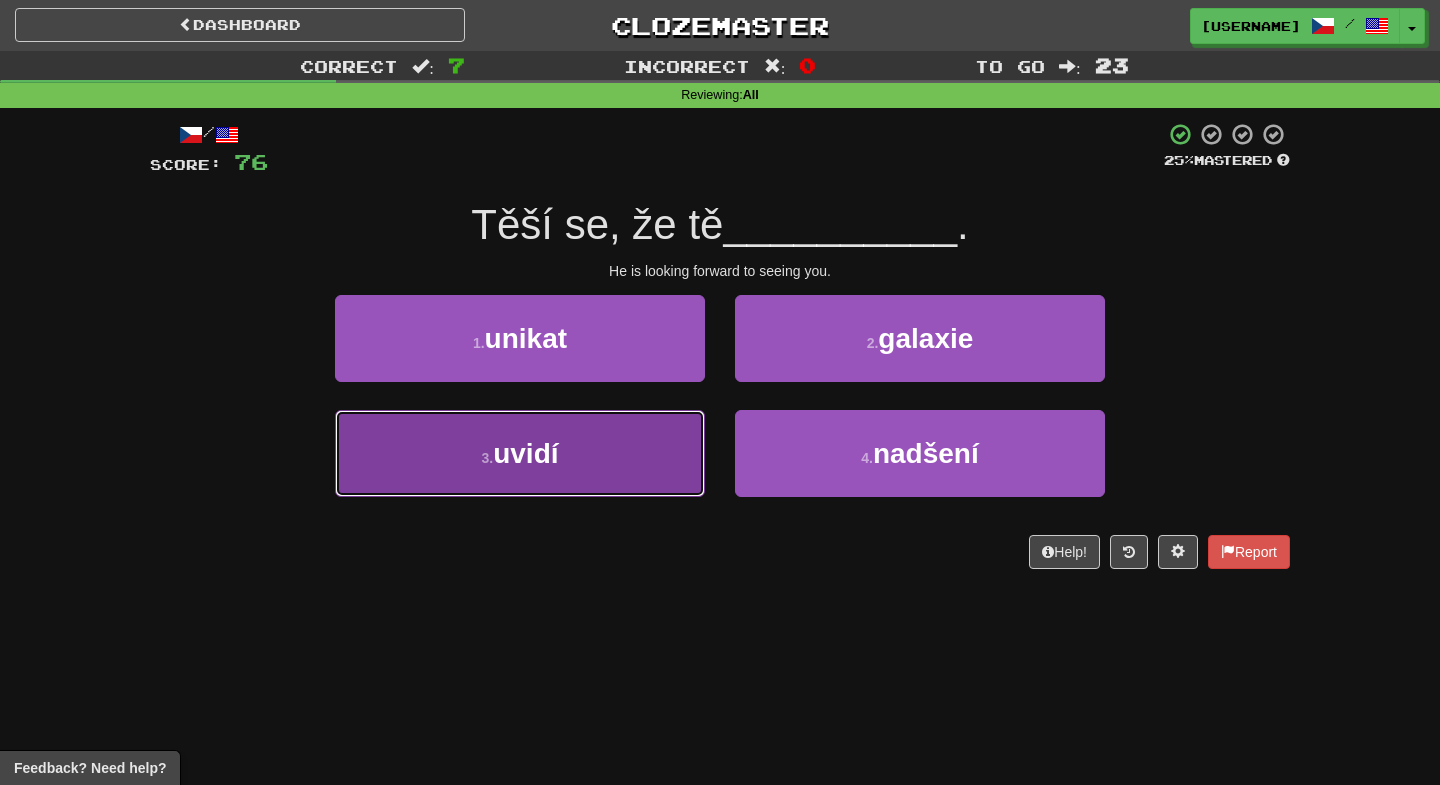 click on "3 .  uvidí" at bounding box center (520, 453) 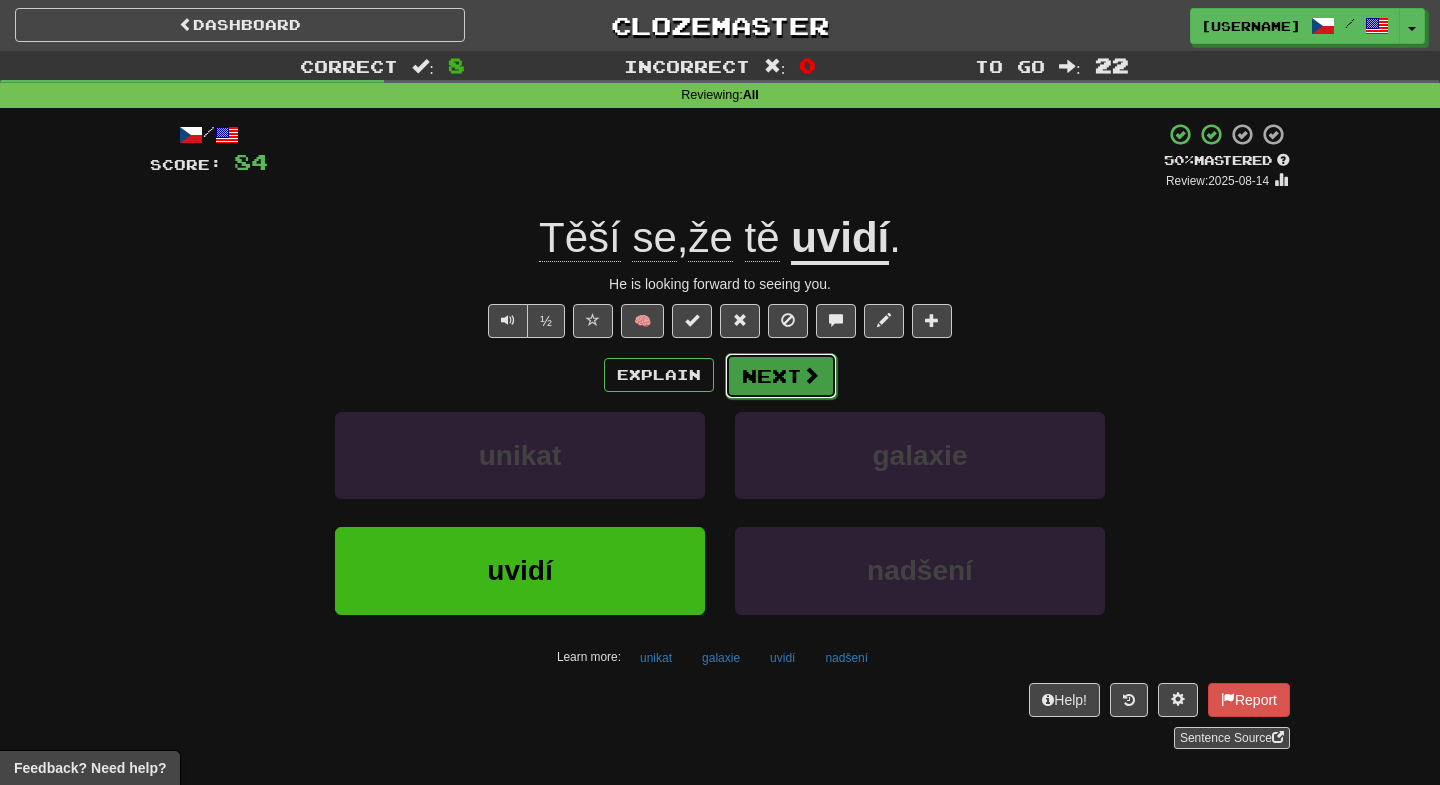 click on "Next" at bounding box center (781, 376) 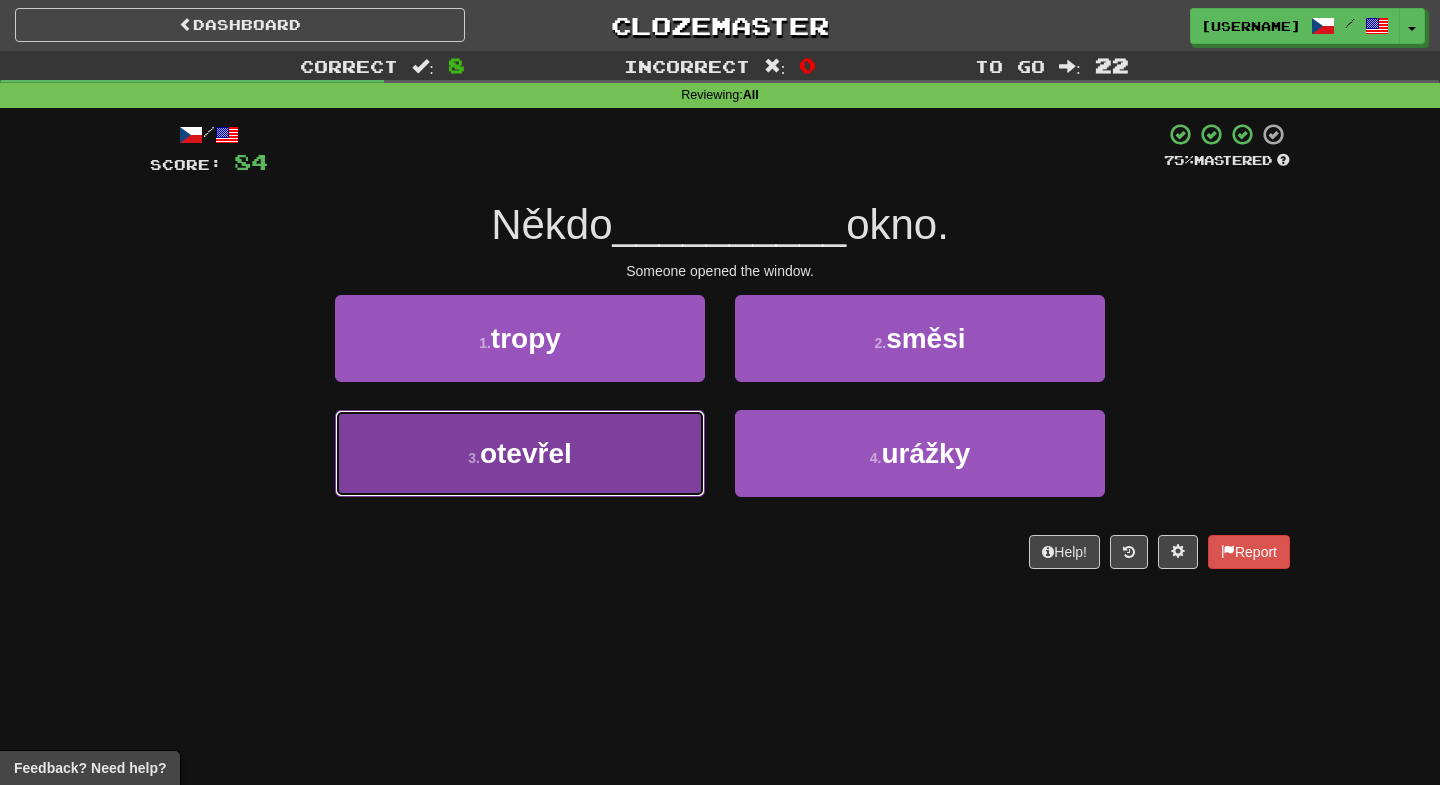 click on "otevřel" at bounding box center [526, 453] 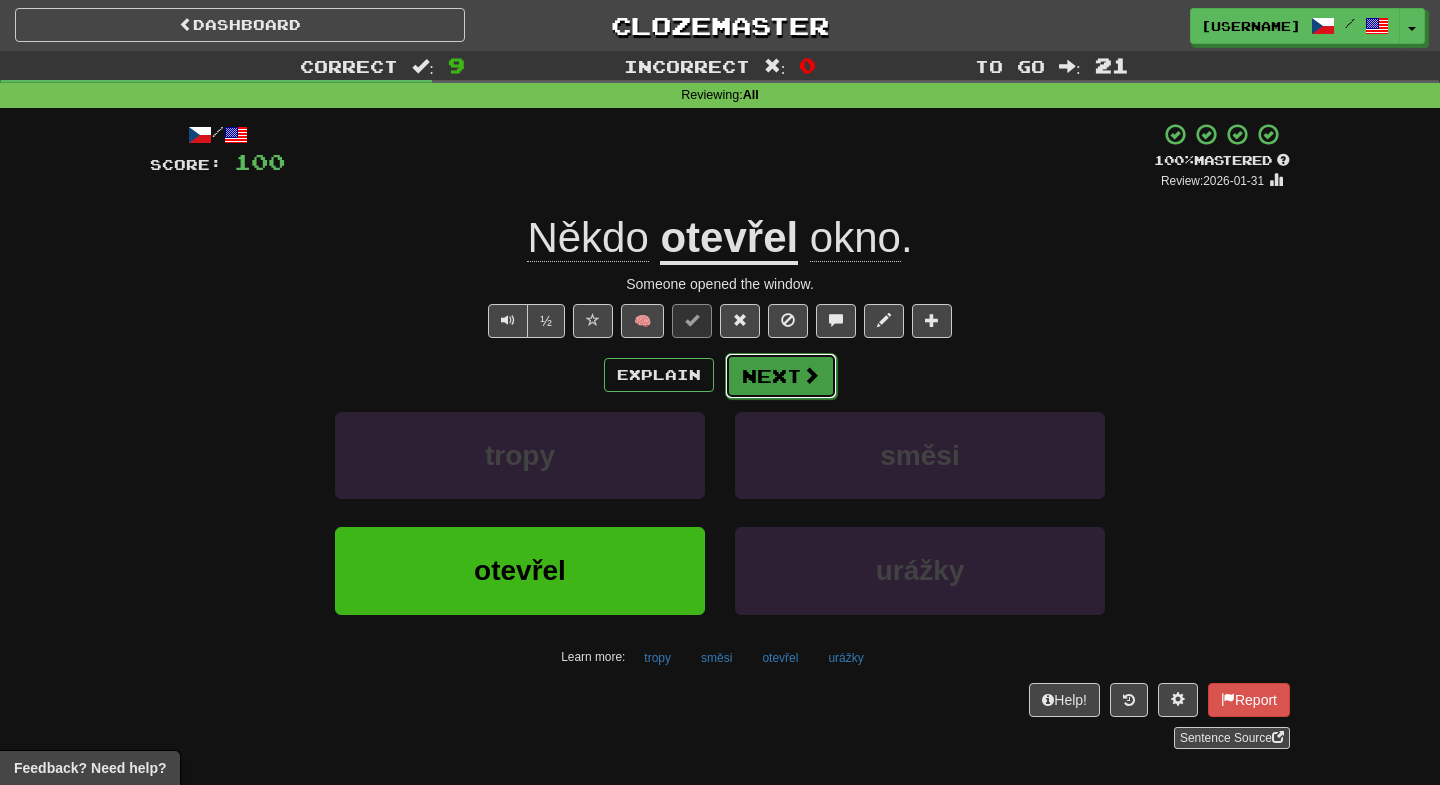 click on "Next" at bounding box center (781, 376) 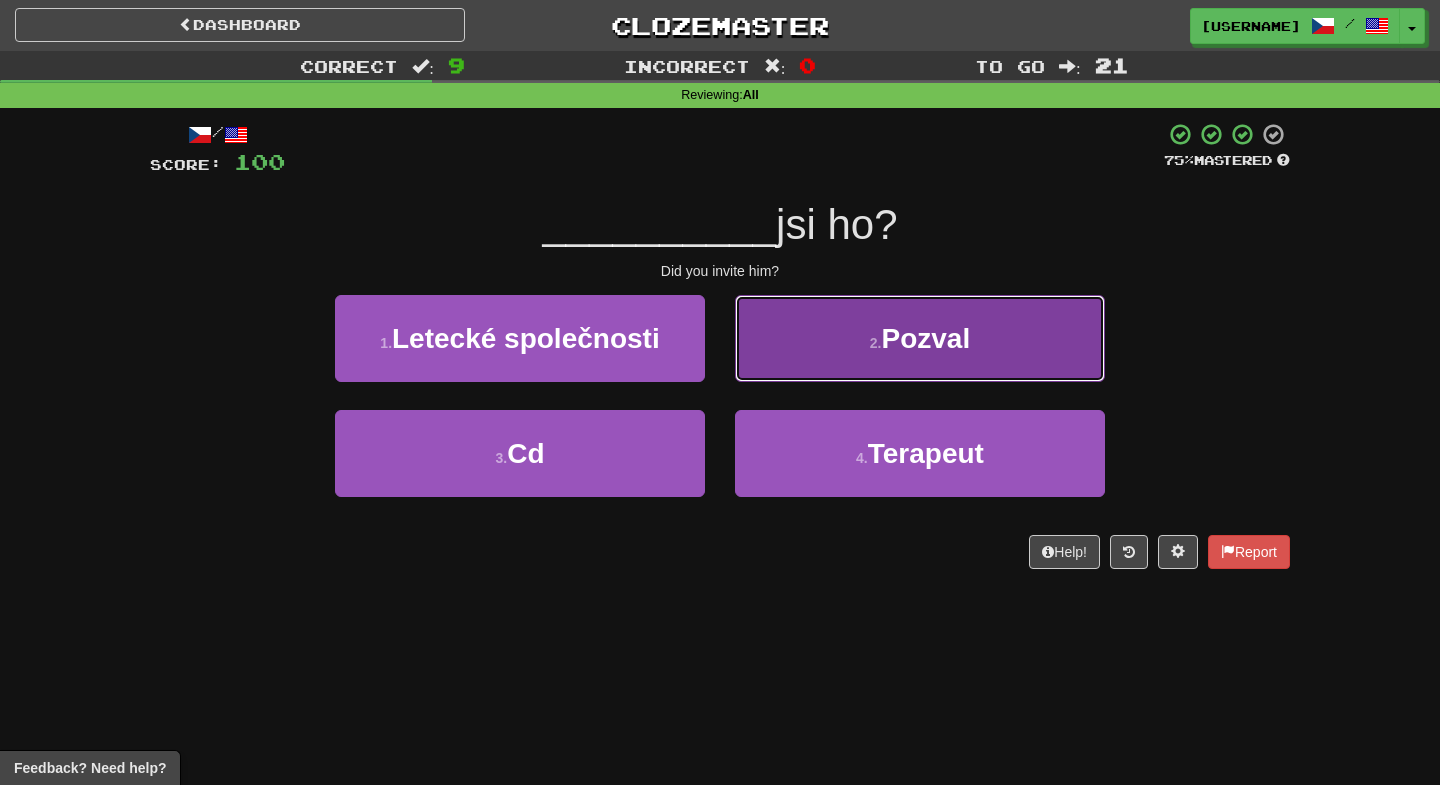 click on "Pozval" at bounding box center [925, 338] 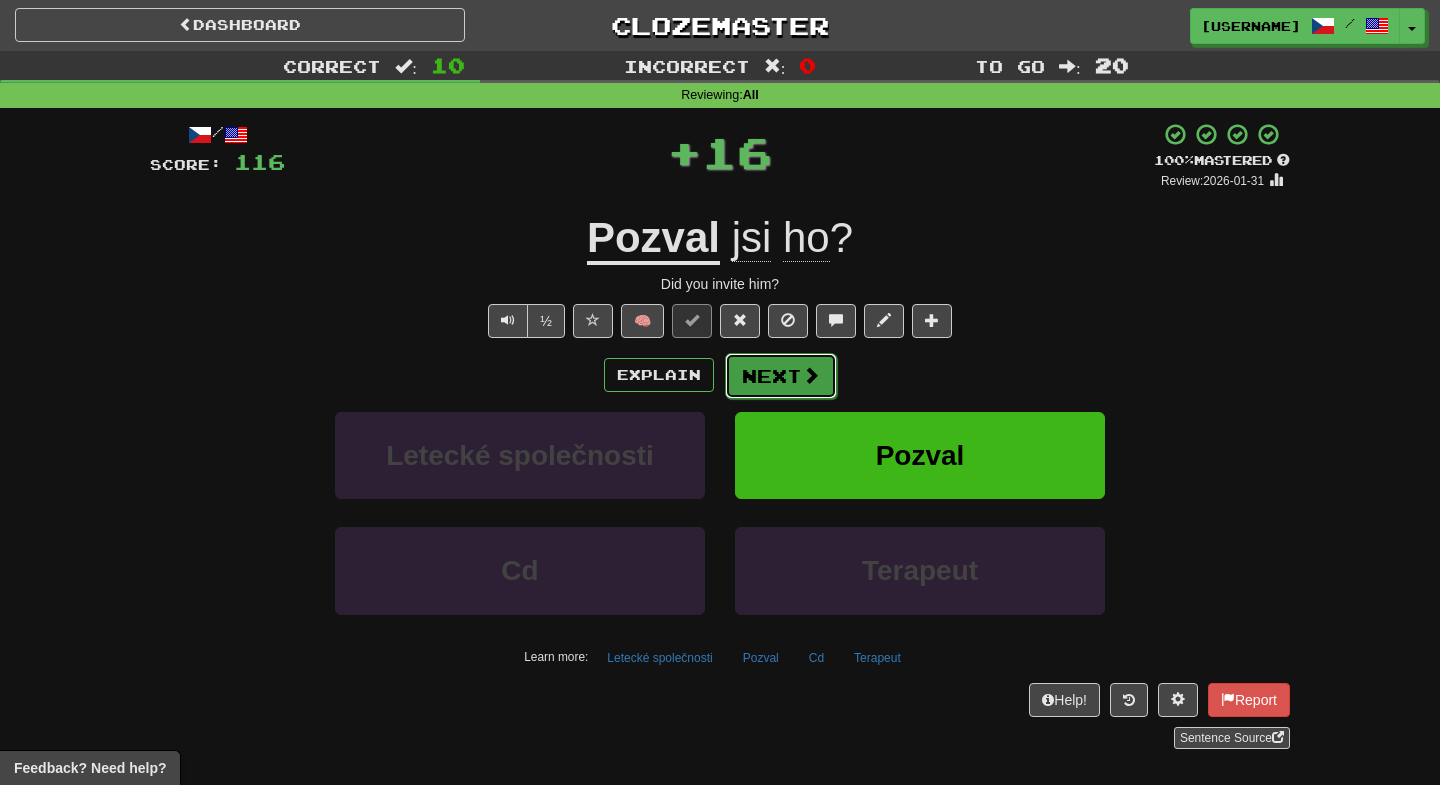 click on "Next" at bounding box center [781, 376] 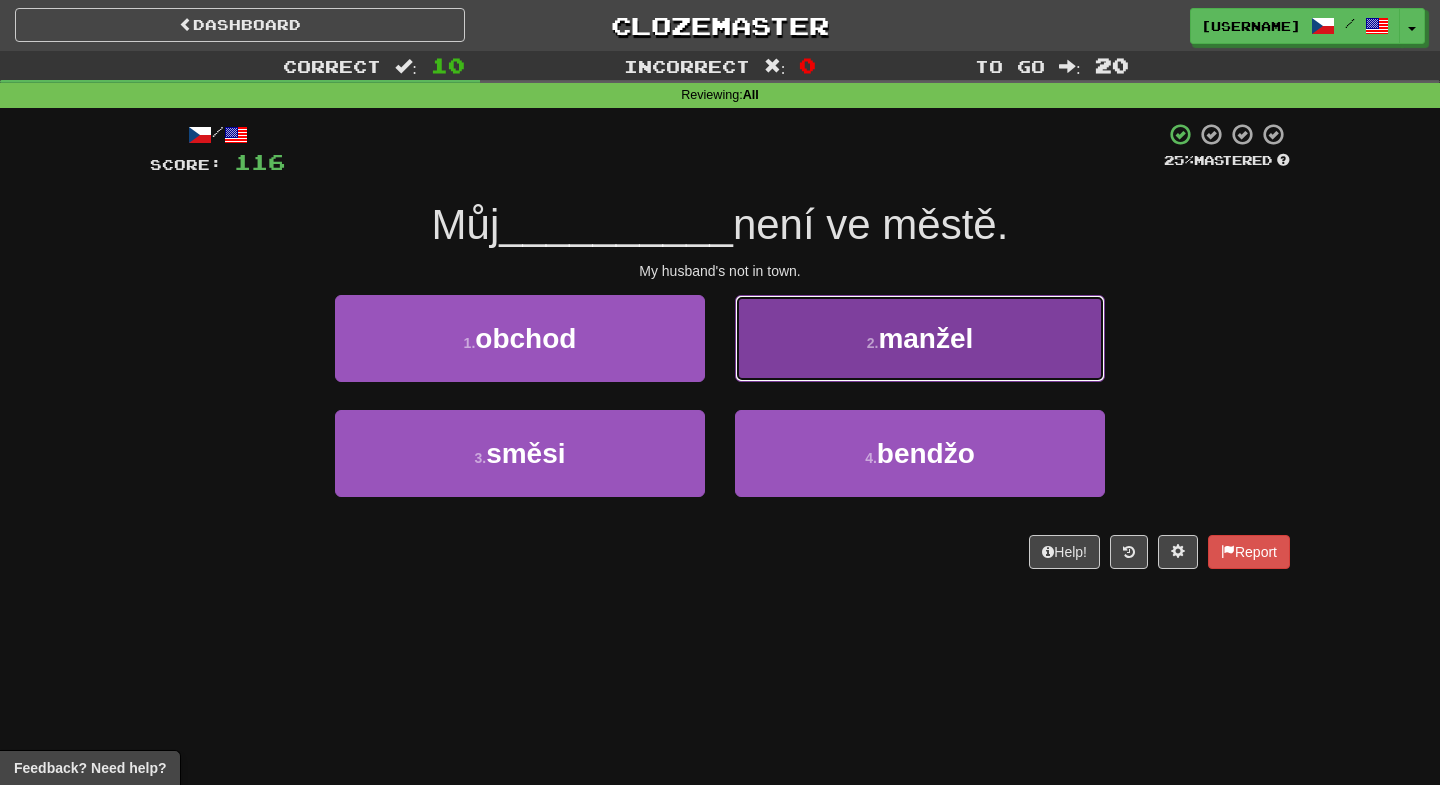 click on "2 .  manžel" at bounding box center [920, 338] 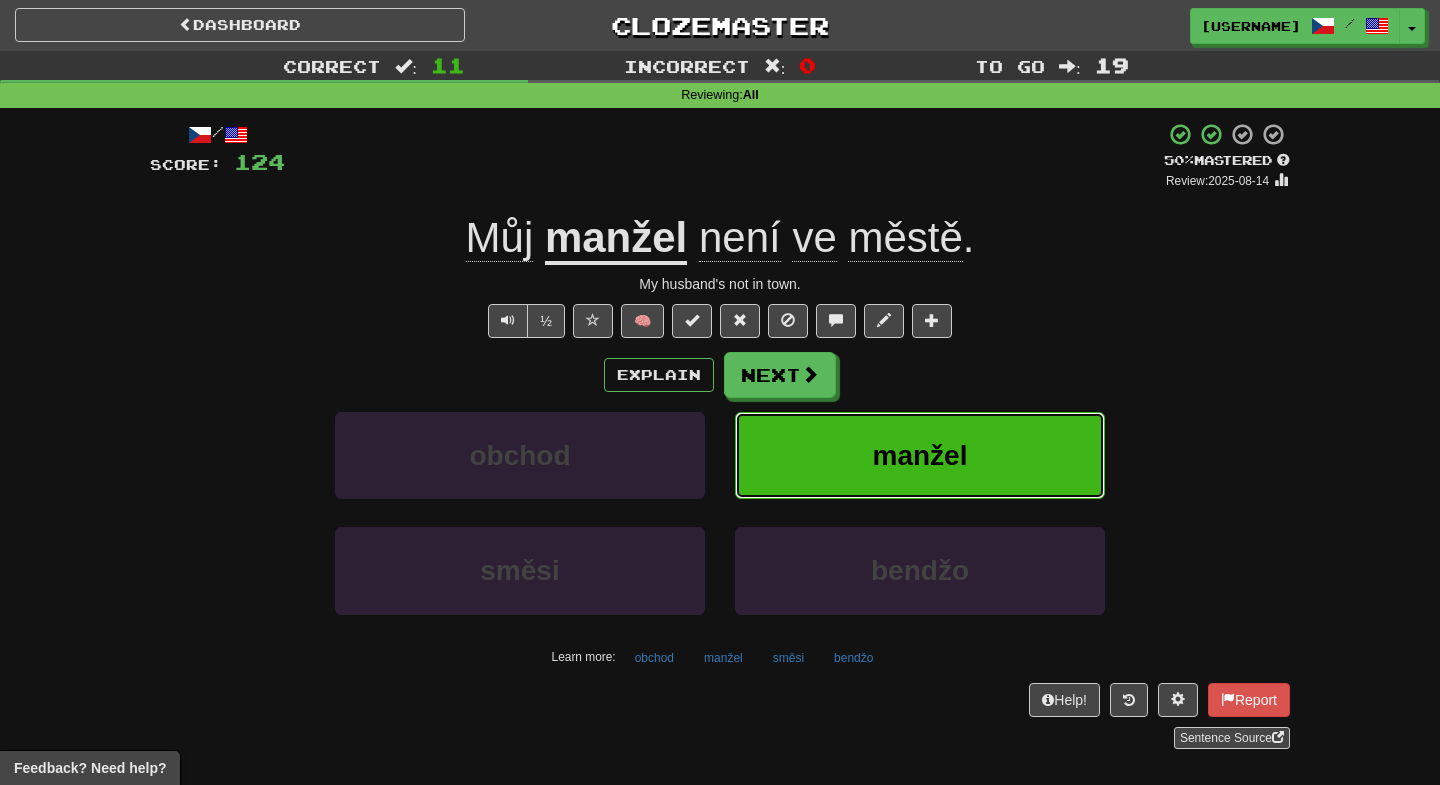 click on "manžel" at bounding box center (920, 455) 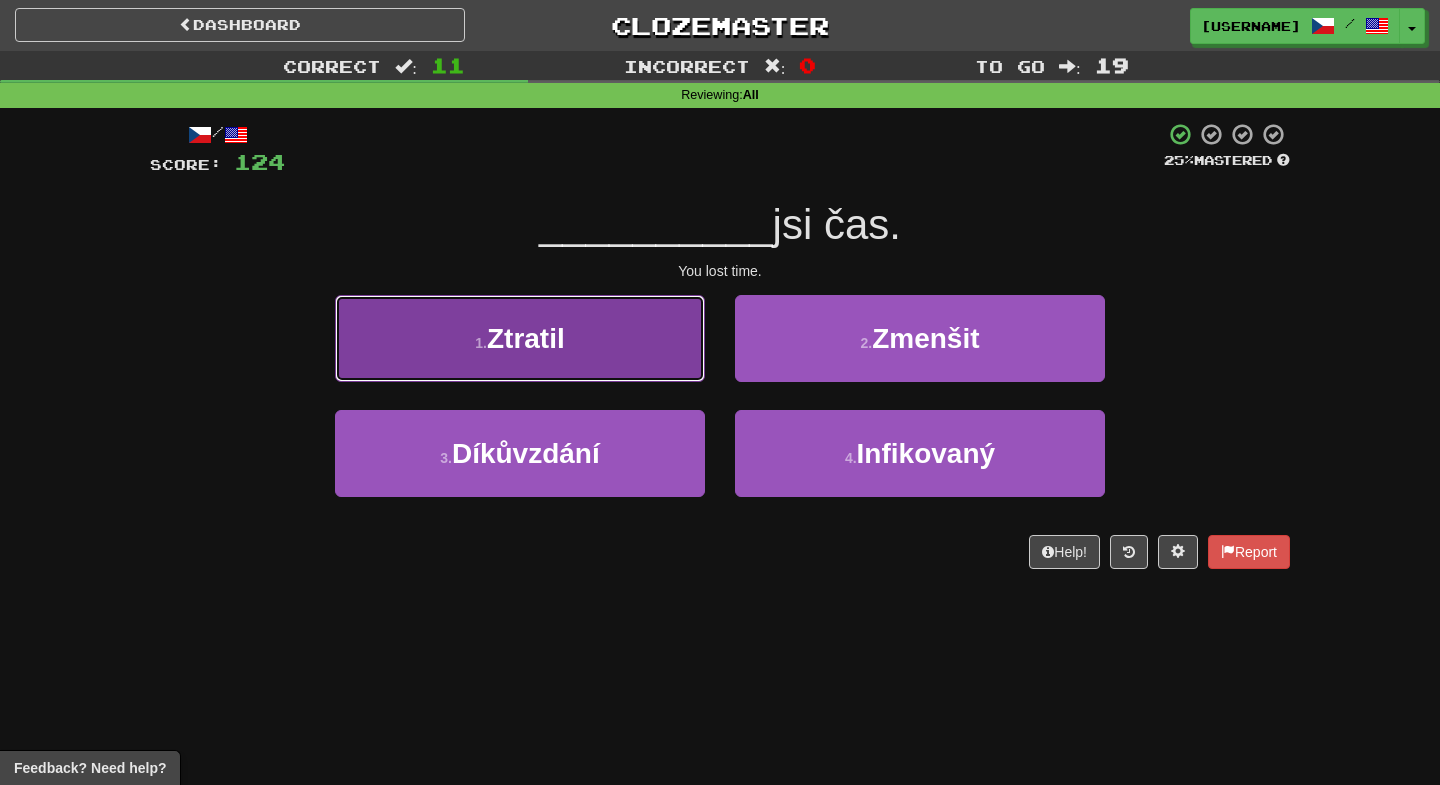 click on "1 .  Ztratil" at bounding box center (520, 338) 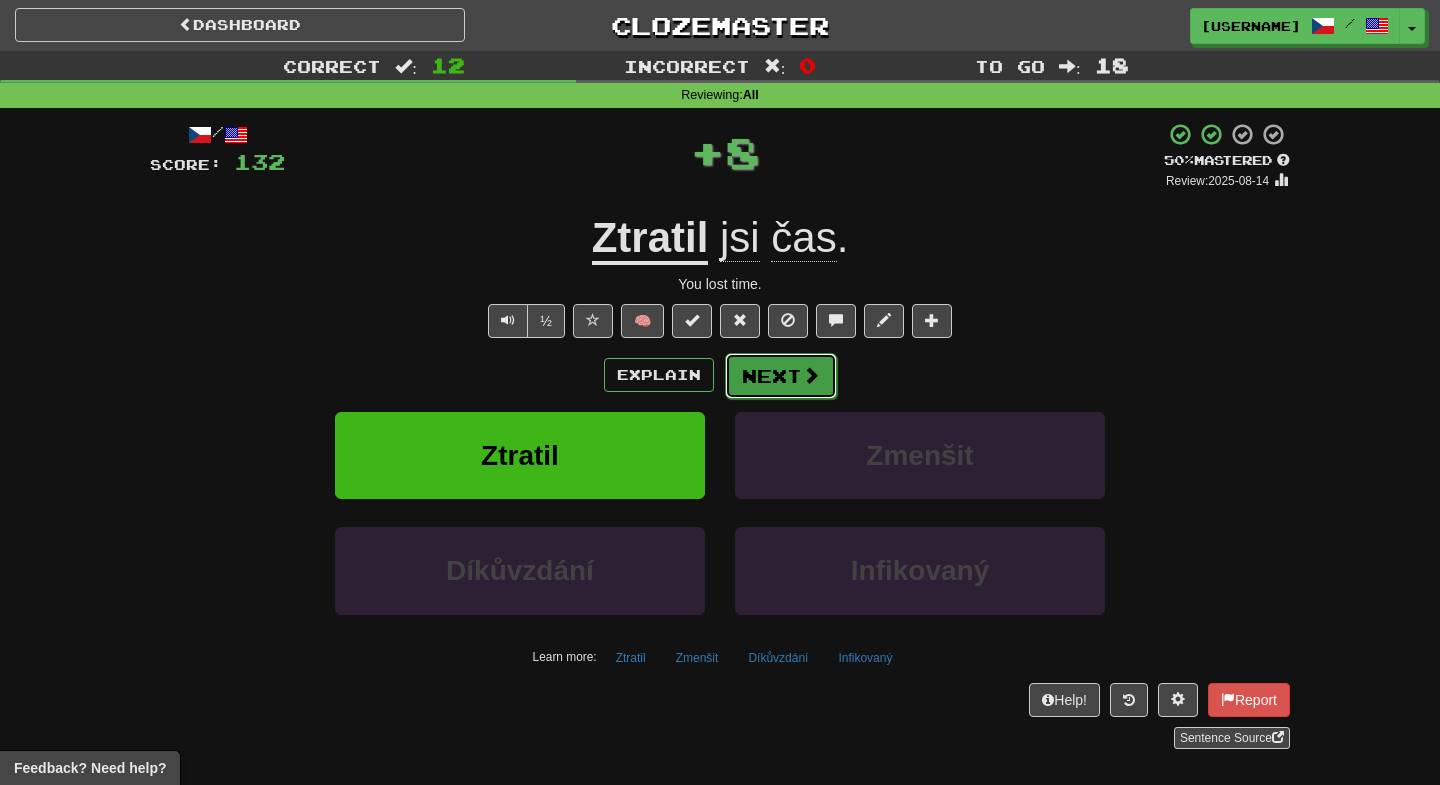 click on "Next" at bounding box center (781, 376) 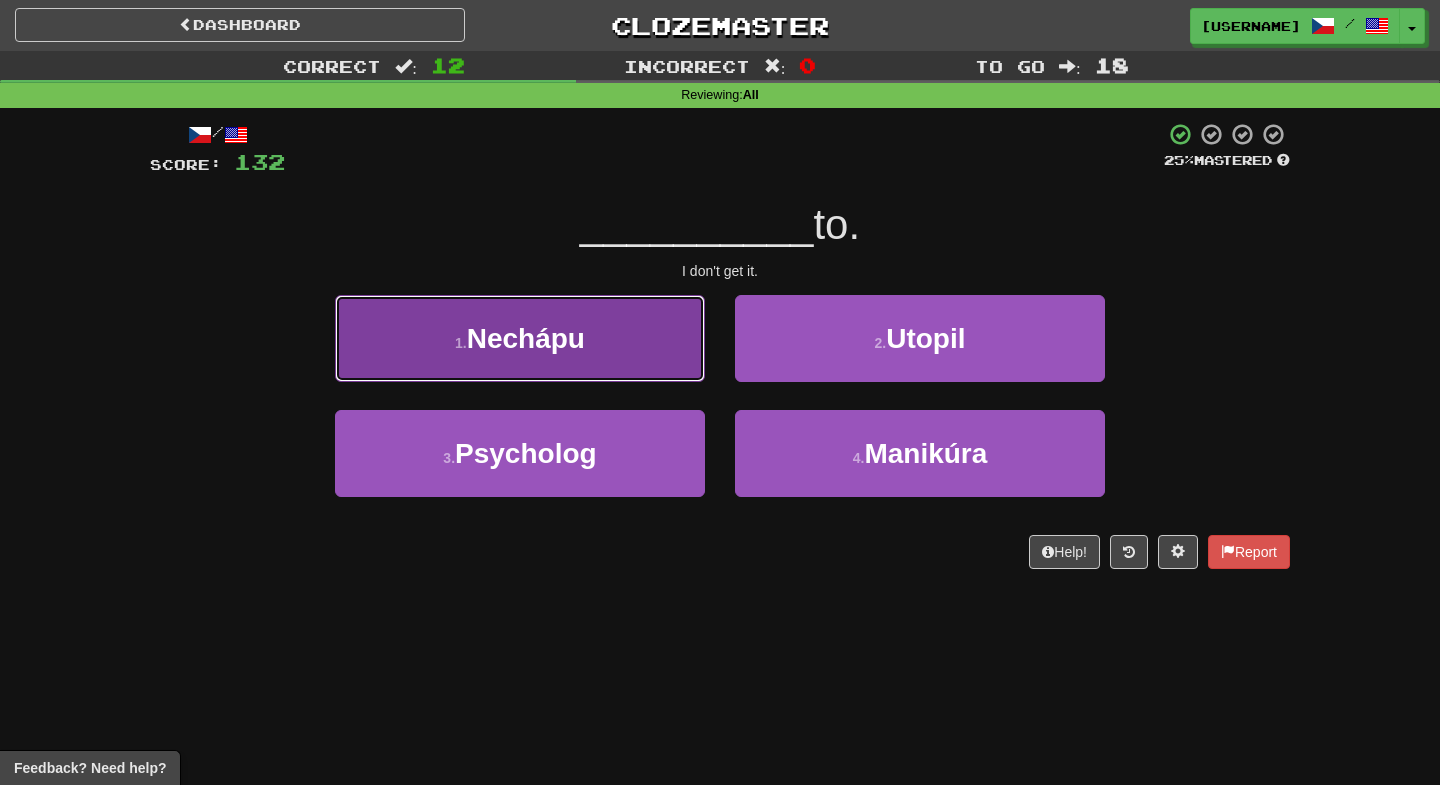 click on "1 .  Nechápu" at bounding box center [520, 338] 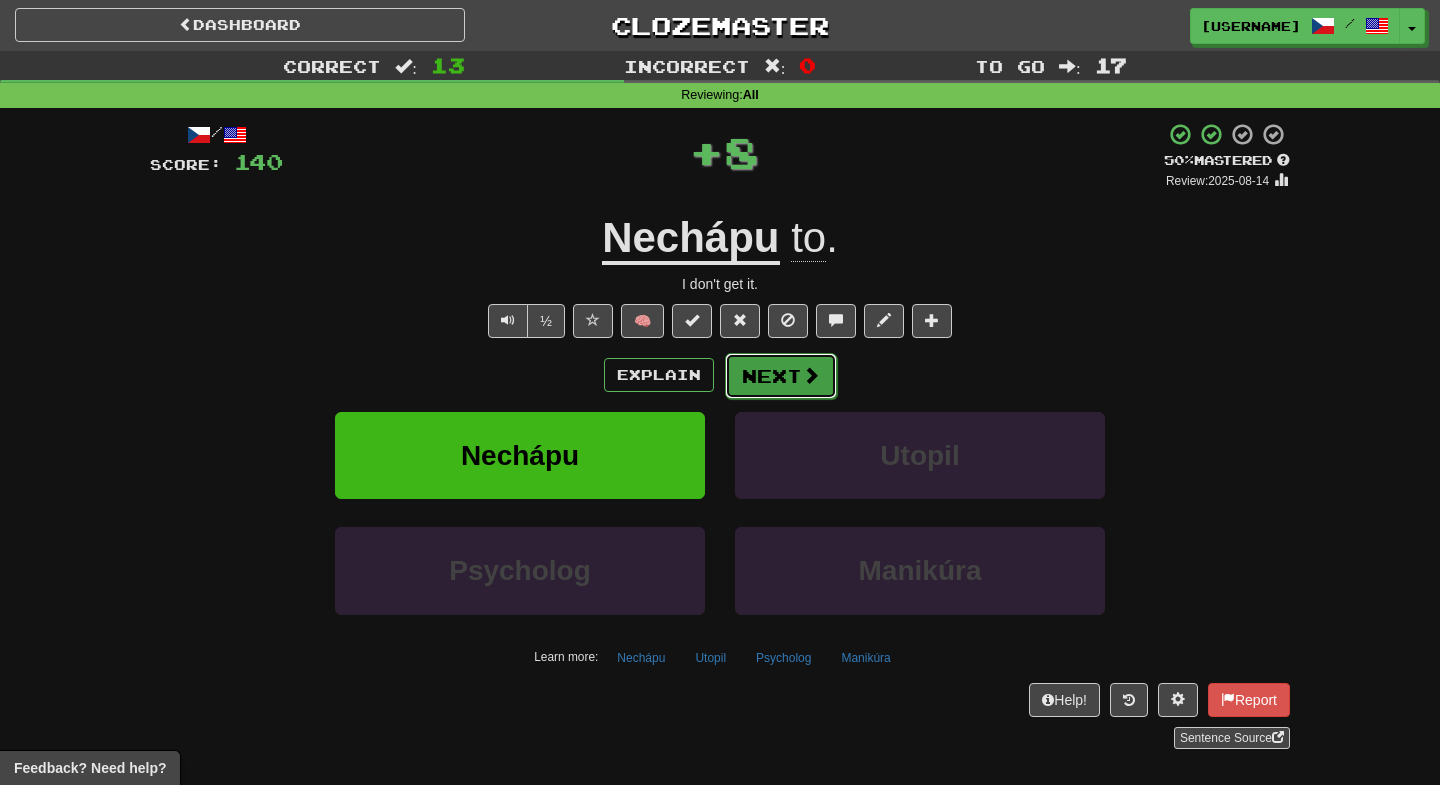 click on "Next" at bounding box center [781, 376] 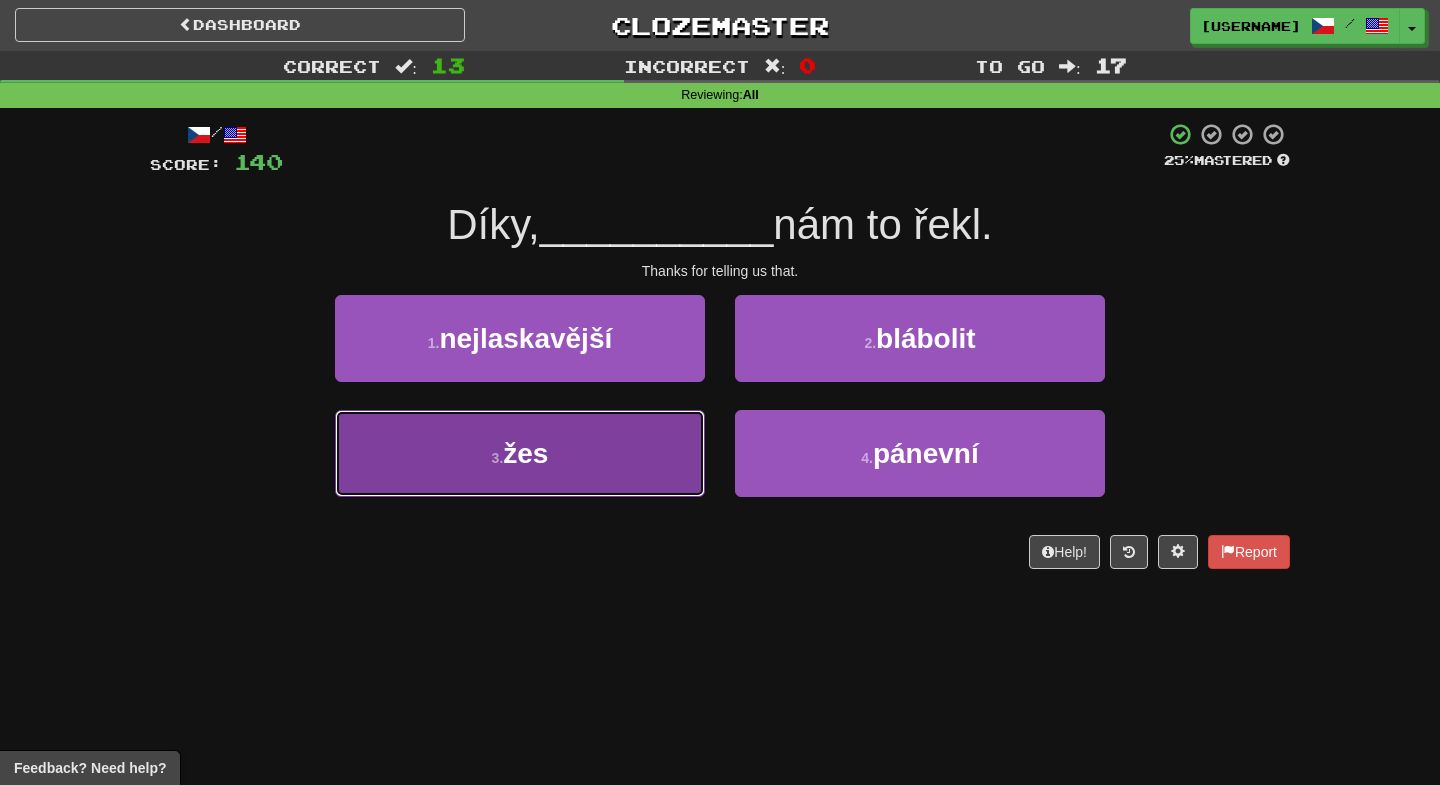 click on "žes" at bounding box center (525, 453) 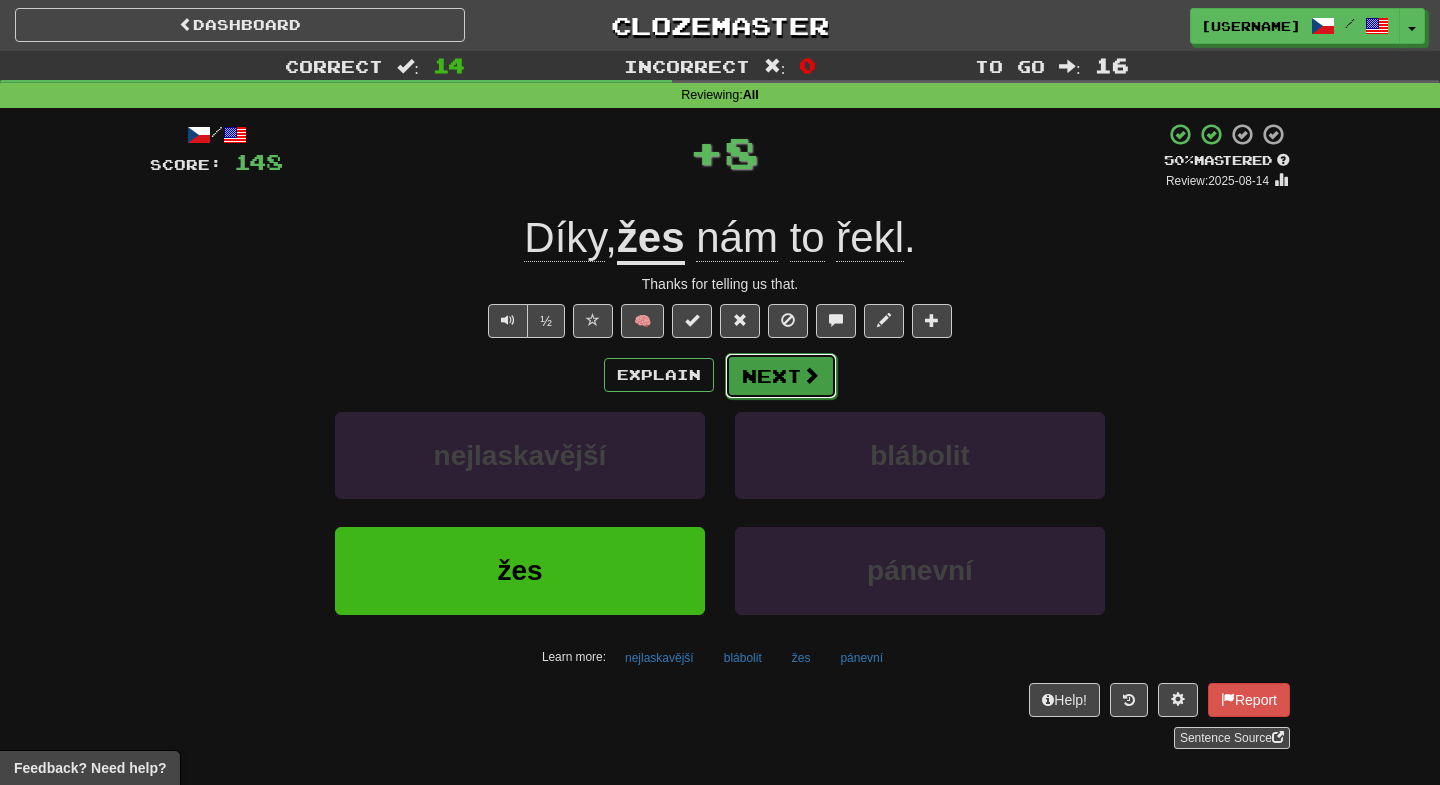 click on "Next" at bounding box center [781, 376] 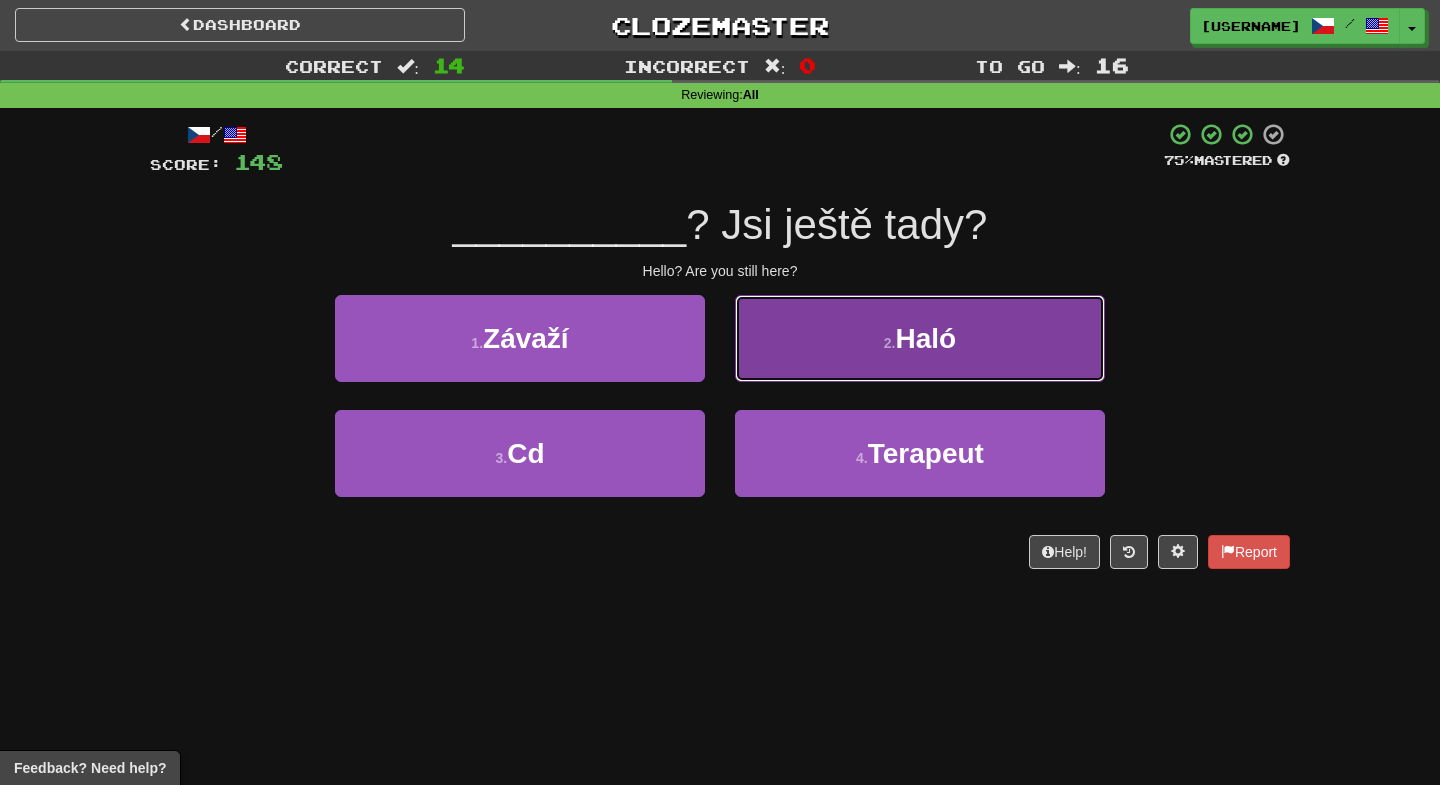 click on "2 .  Haló" at bounding box center (920, 338) 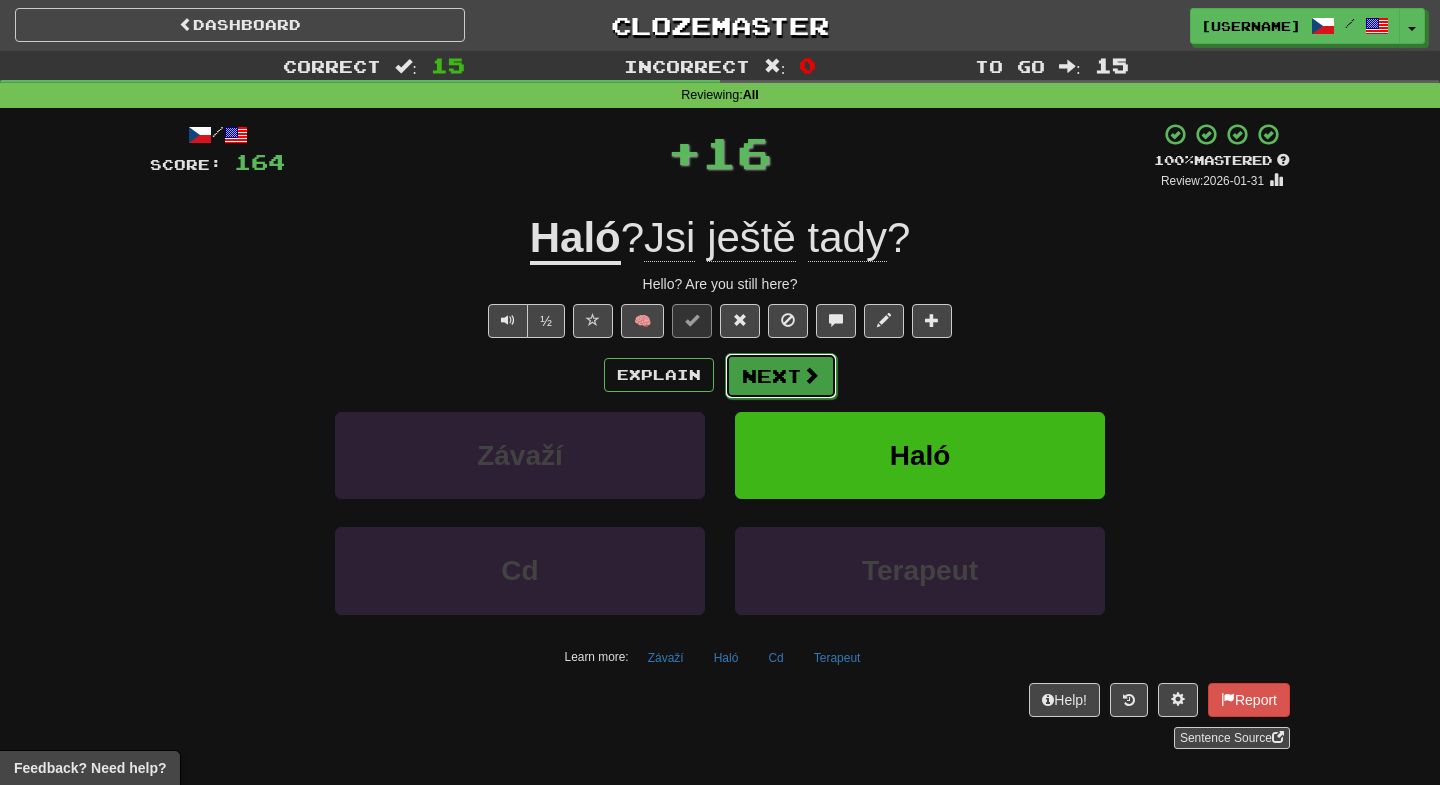 click on "Next" at bounding box center [781, 376] 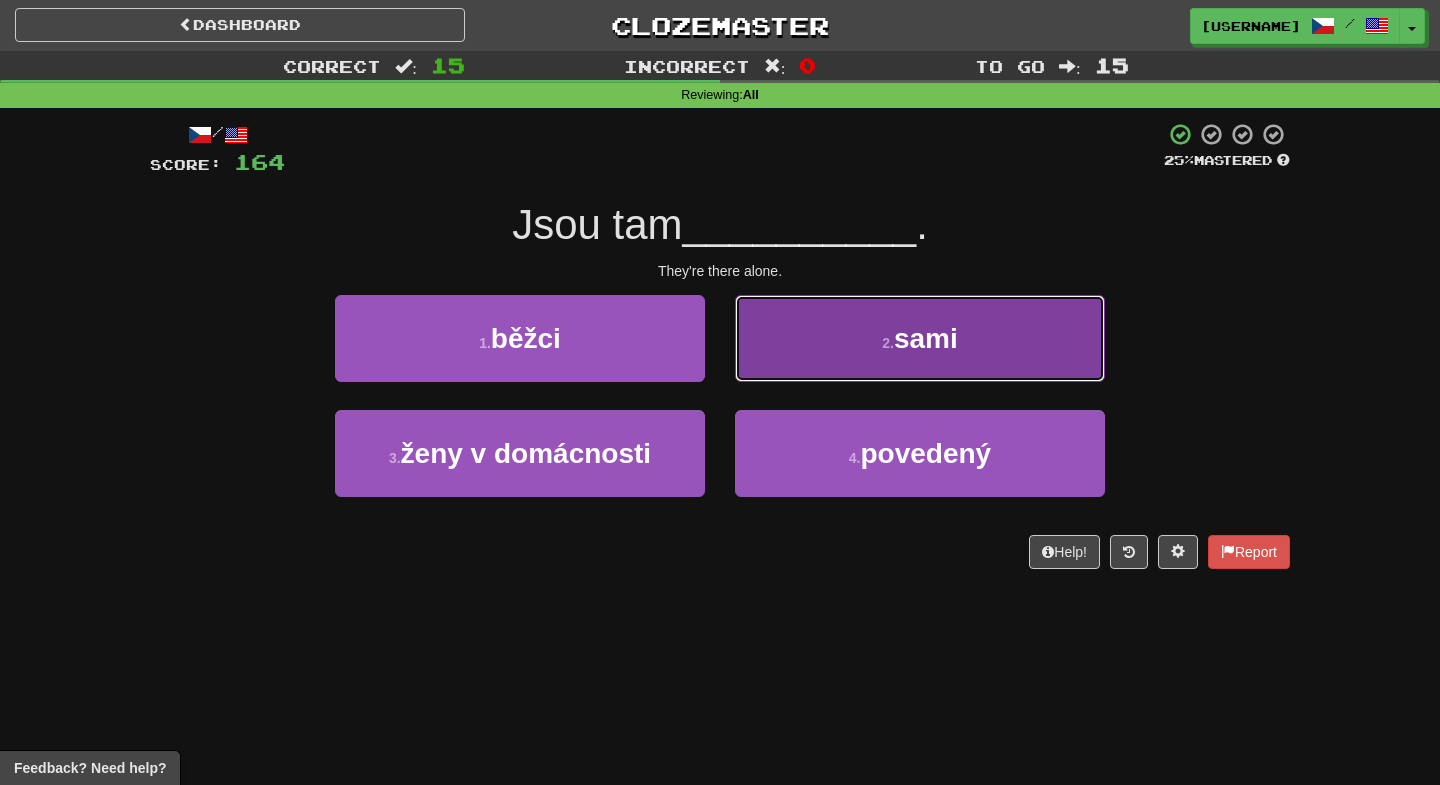 click on "2 .  sami" at bounding box center [920, 338] 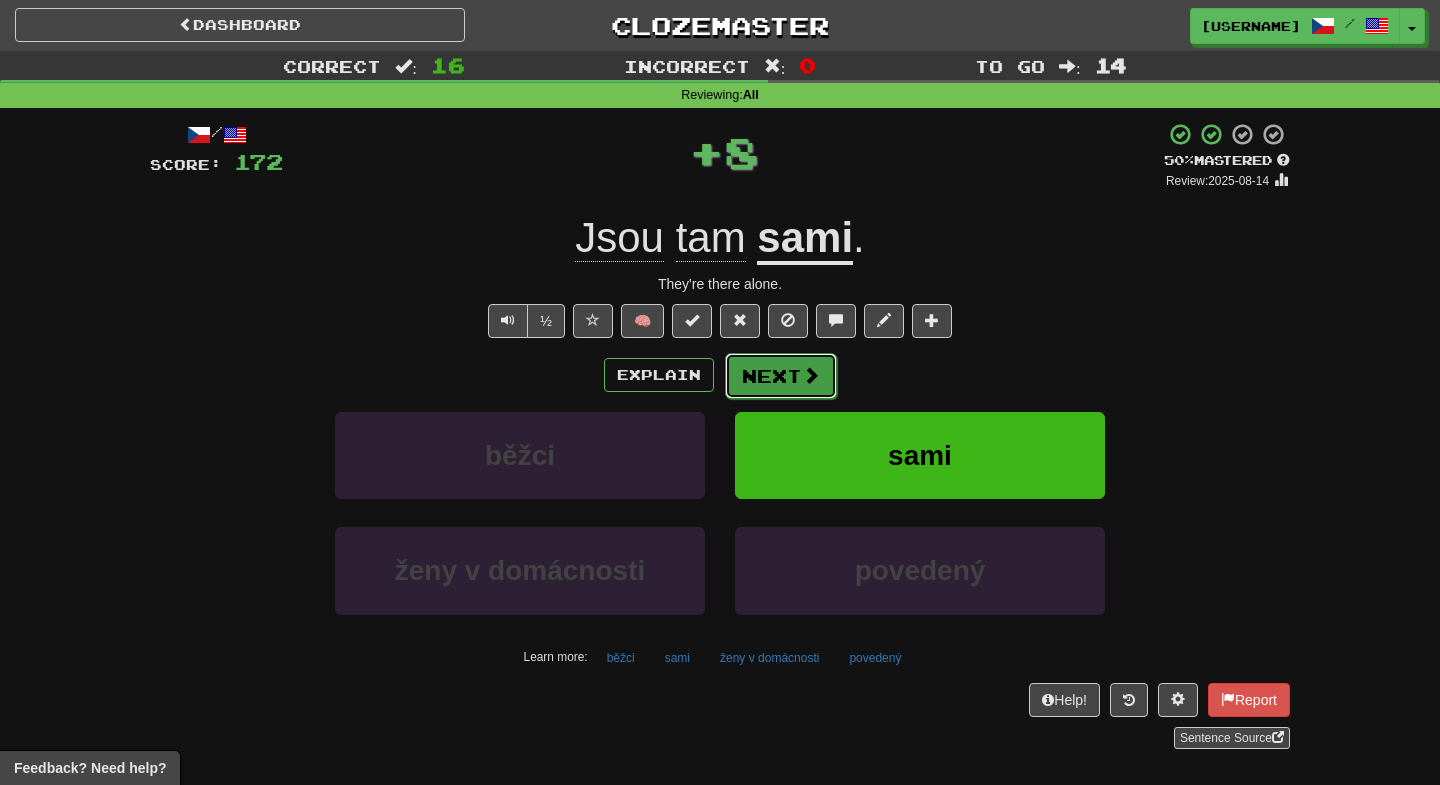 click on "Next" at bounding box center (781, 376) 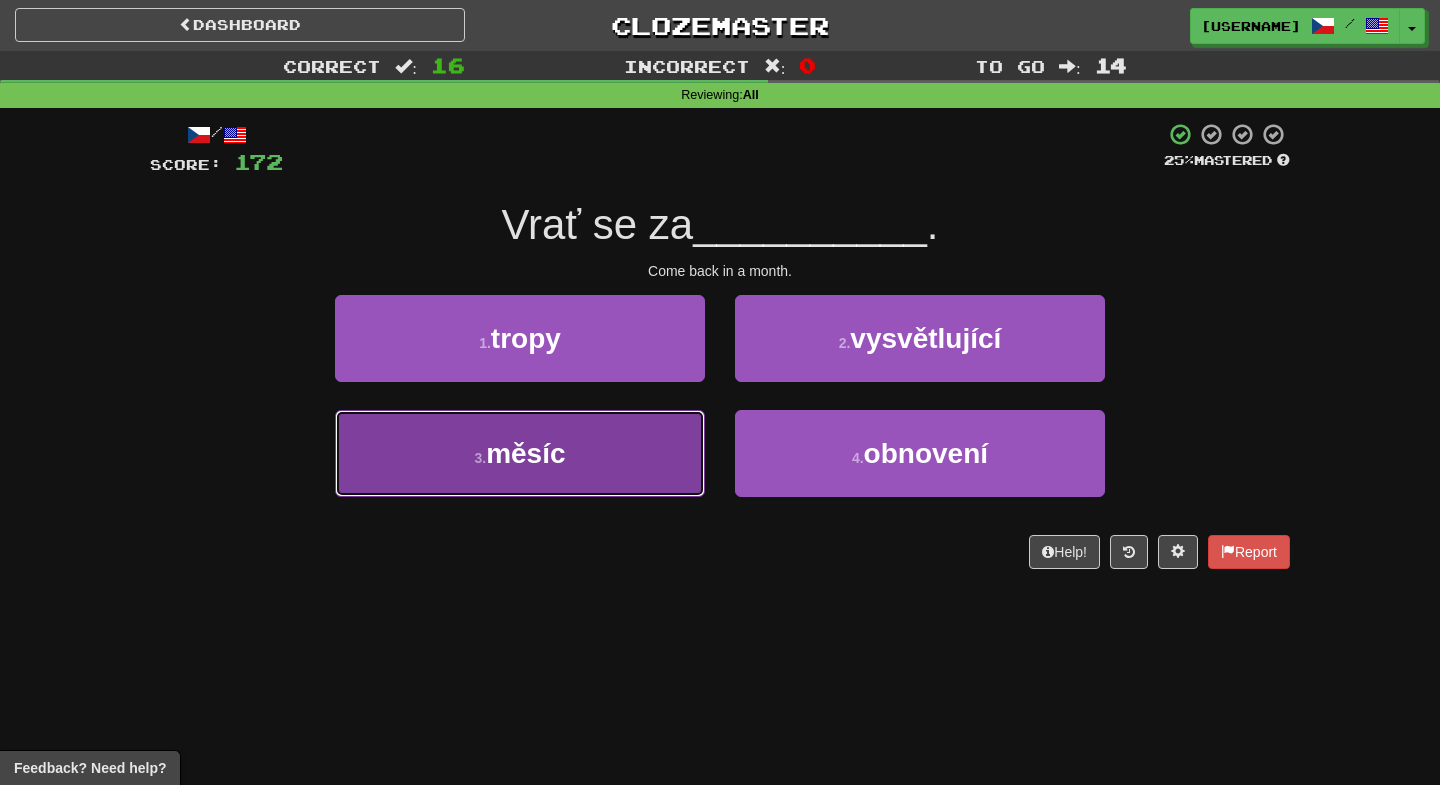 click on "3 .  měsíc" at bounding box center [520, 453] 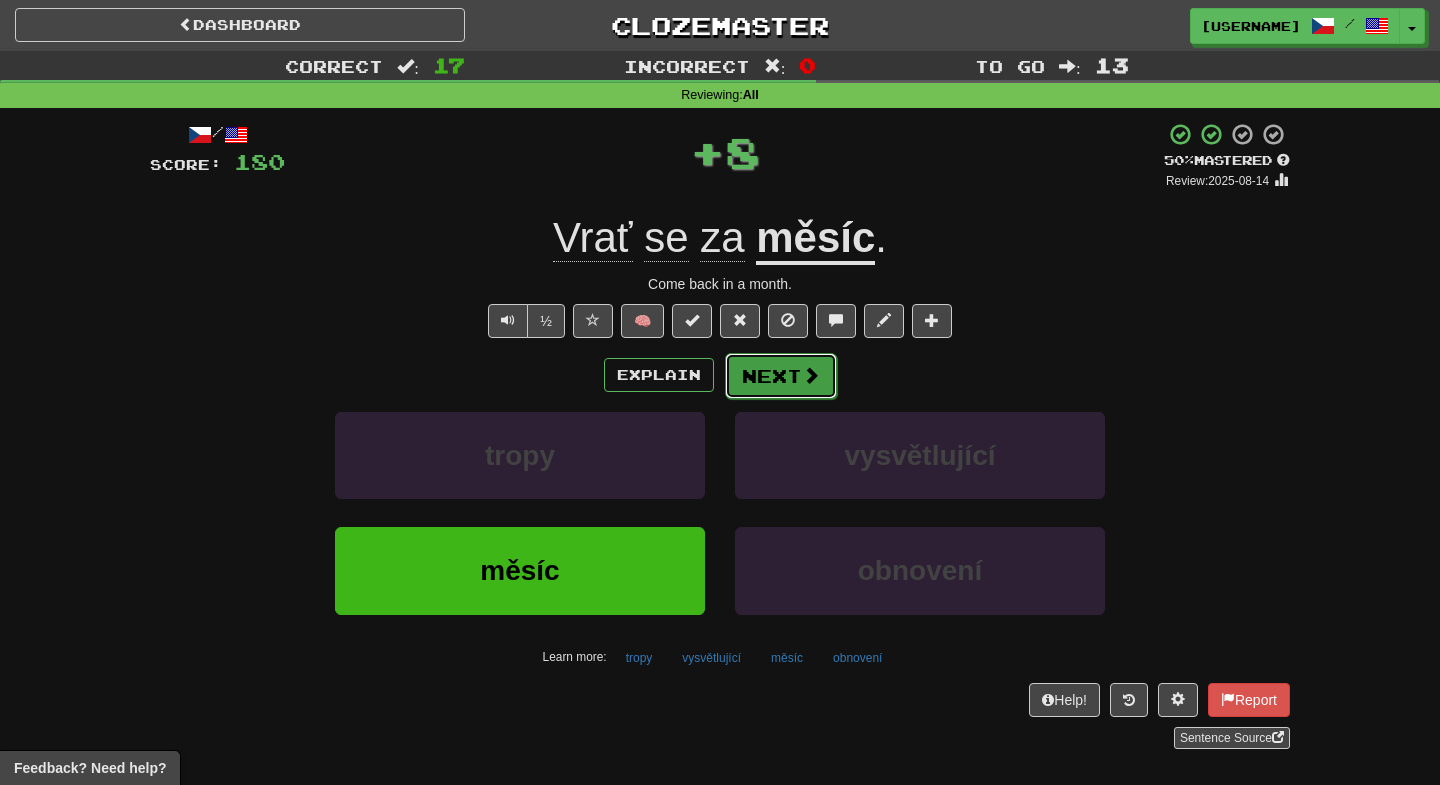click on "Next" at bounding box center (781, 376) 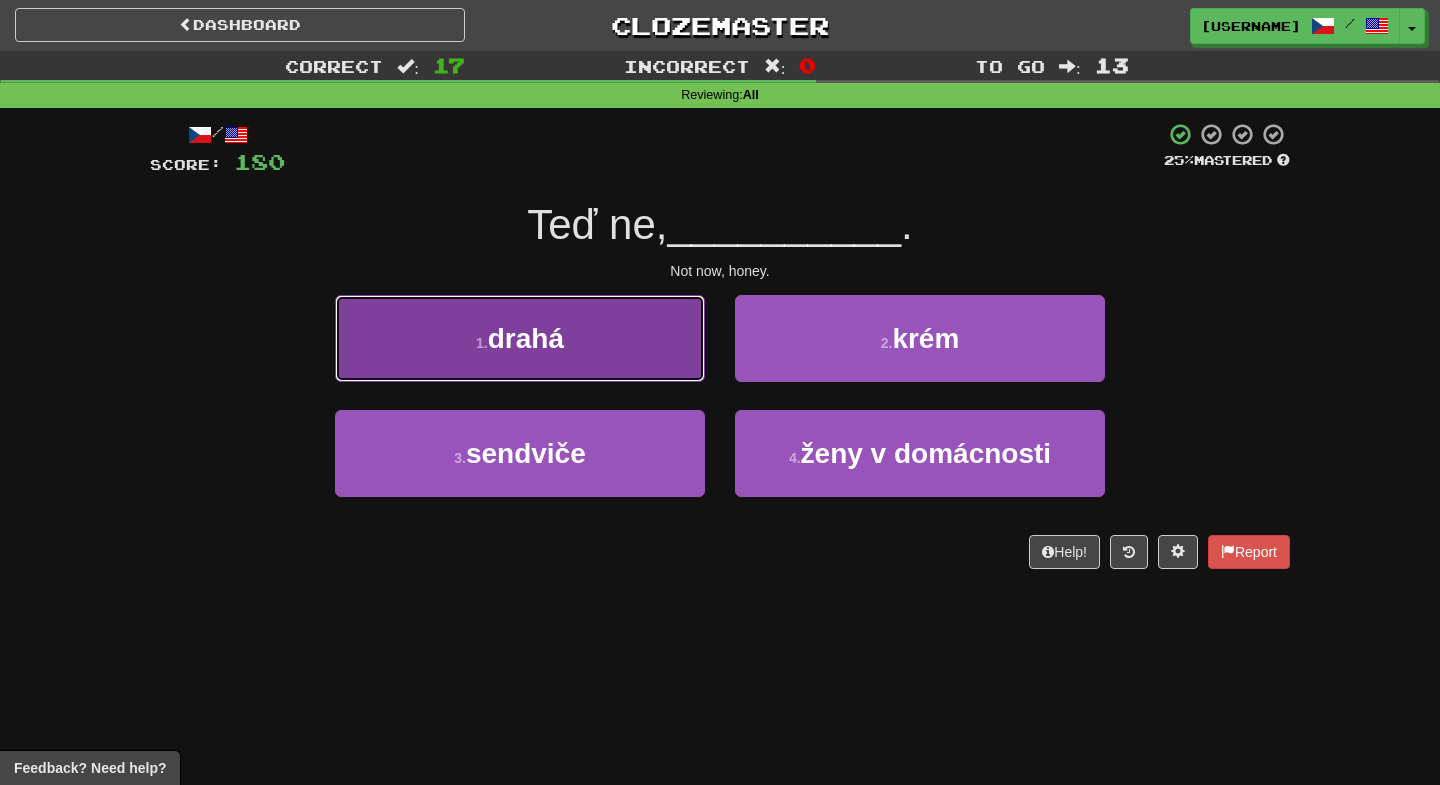 click on "drahá" at bounding box center (526, 338) 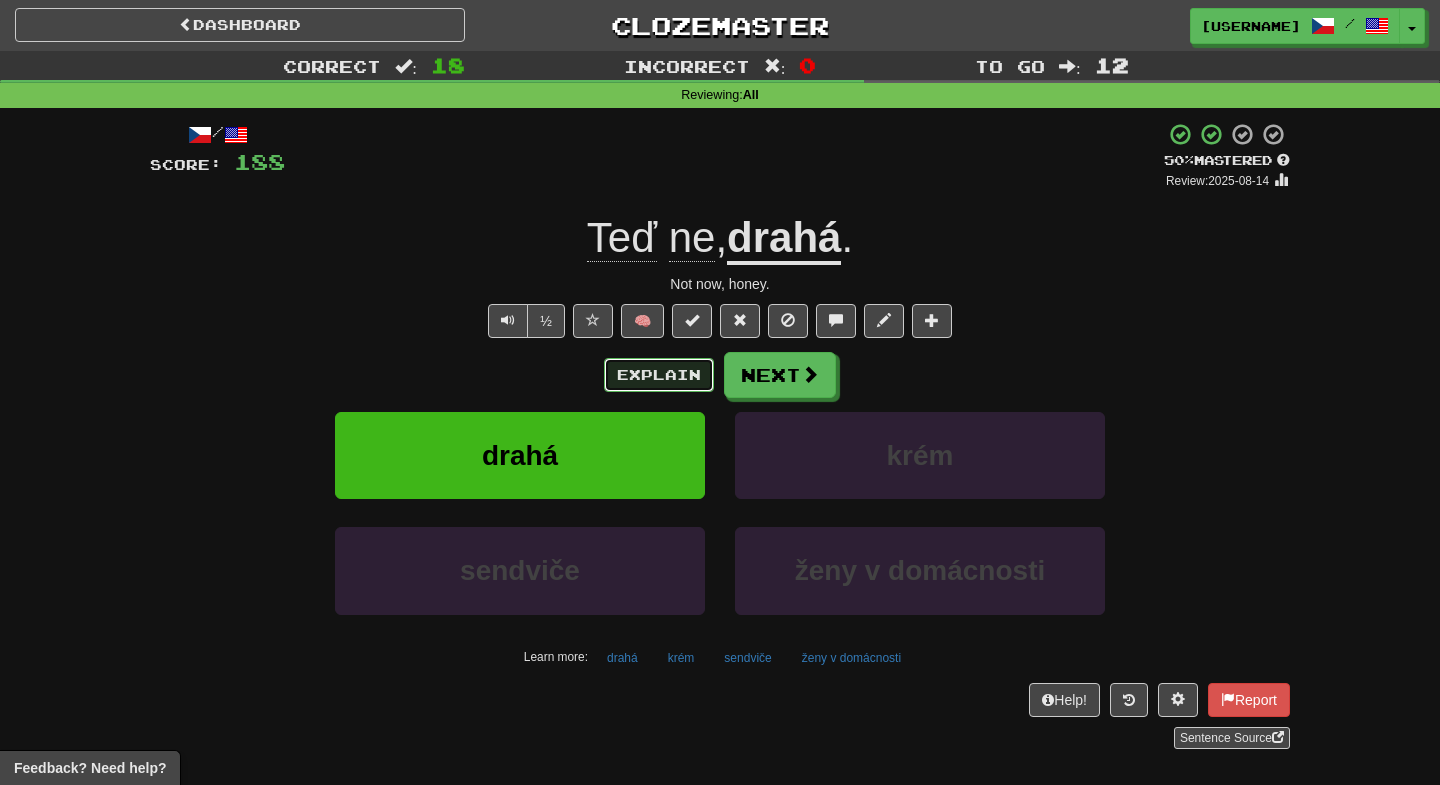 click on "Explain" at bounding box center [659, 375] 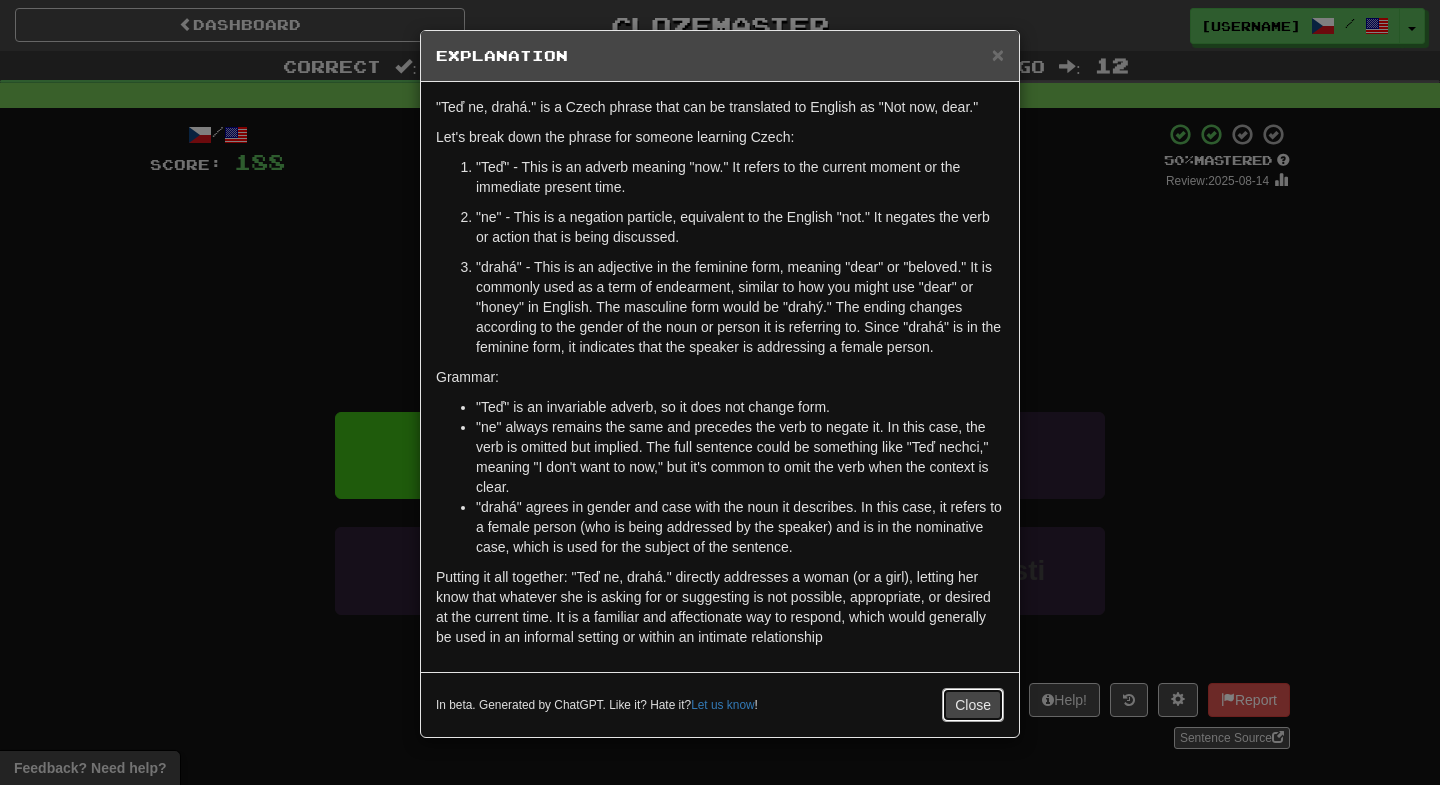 click on "Close" at bounding box center [973, 705] 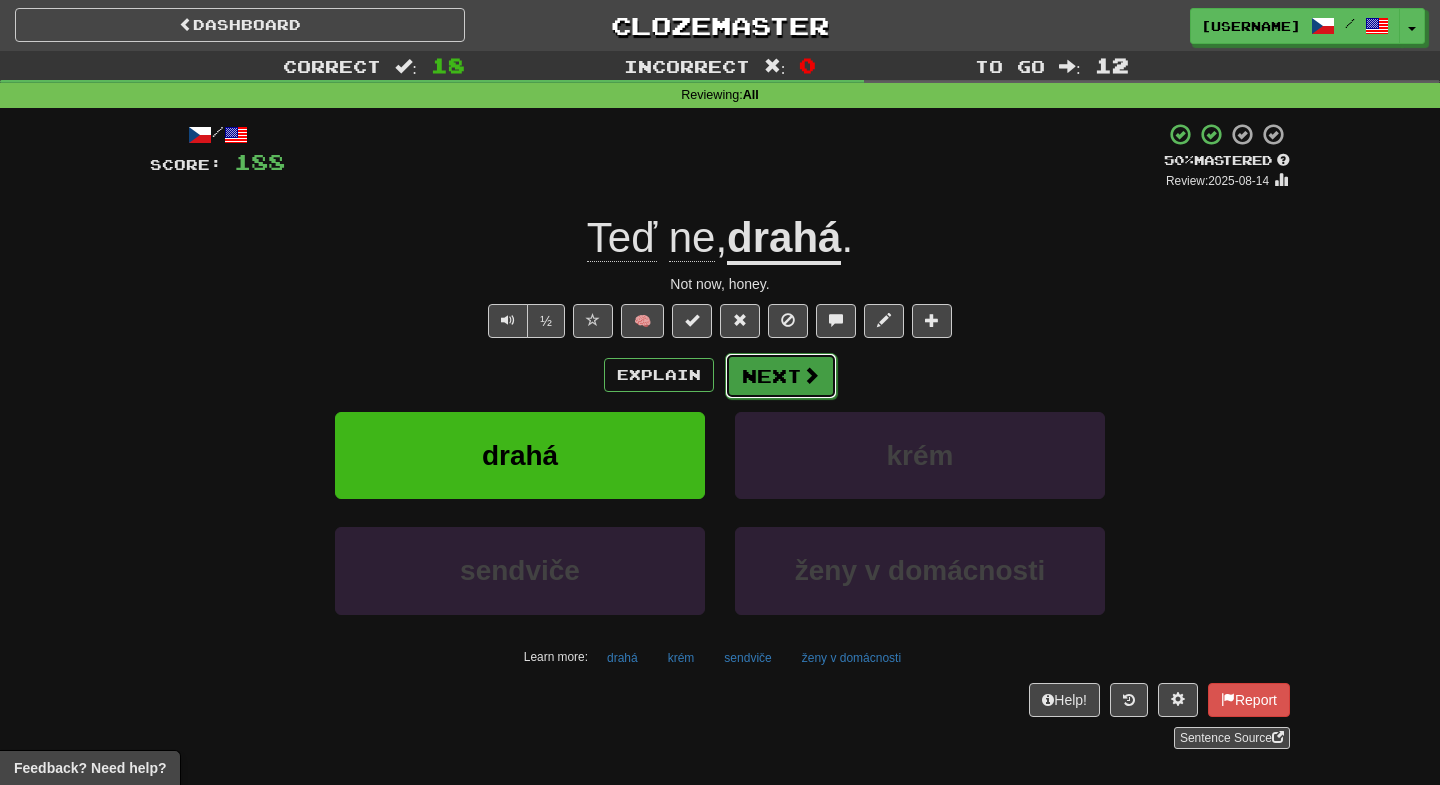 click at bounding box center [811, 375] 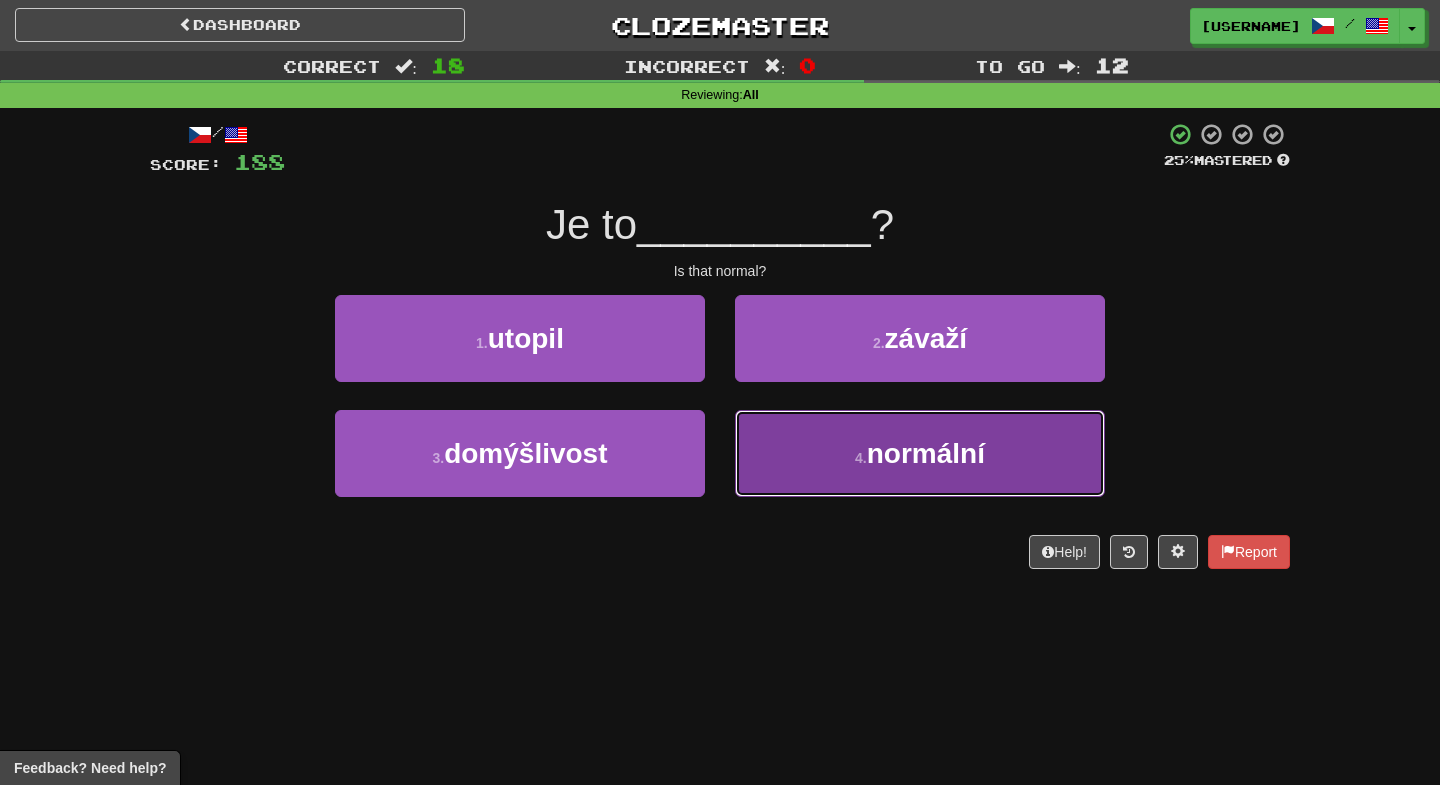 click on "4 .  normální" at bounding box center [920, 453] 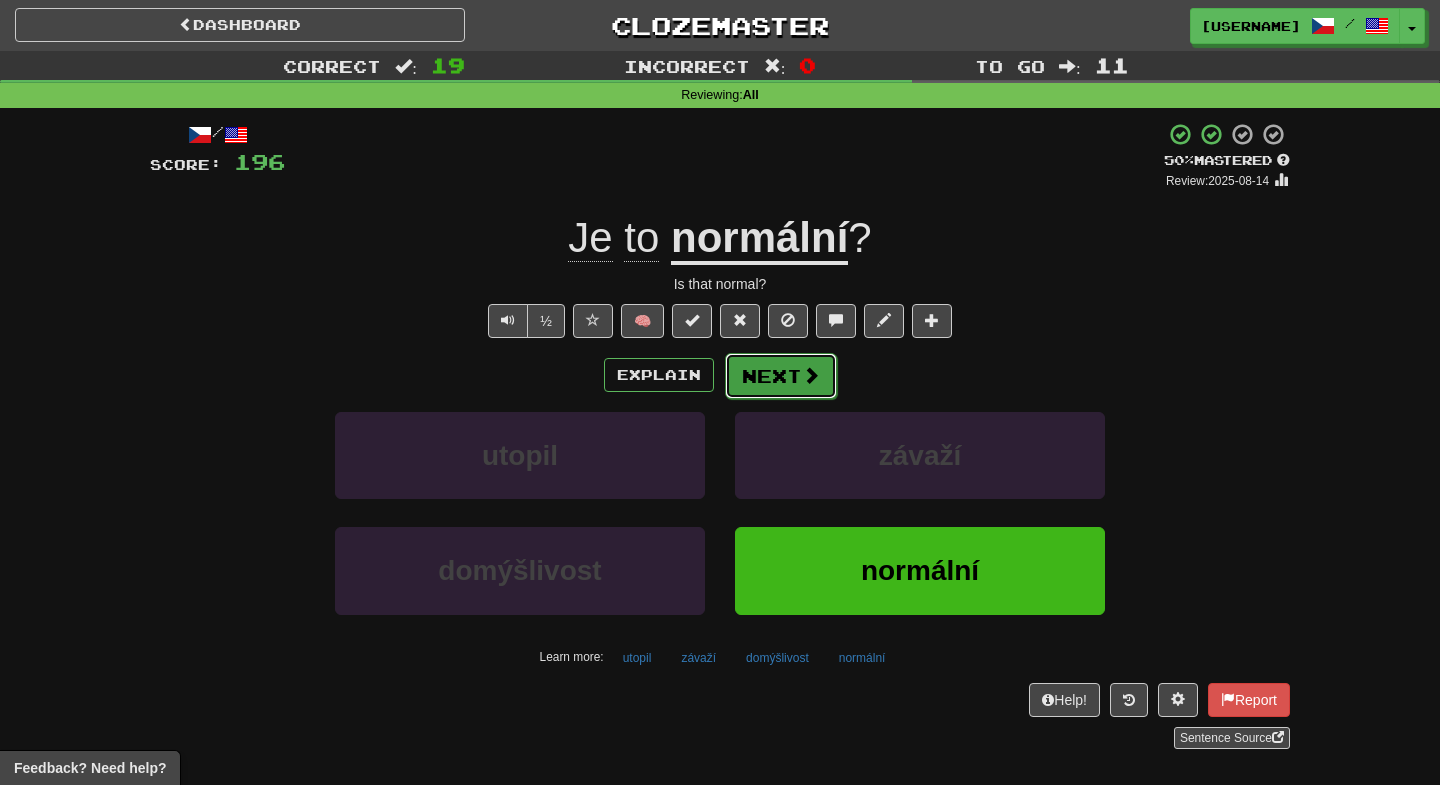 click at bounding box center (811, 375) 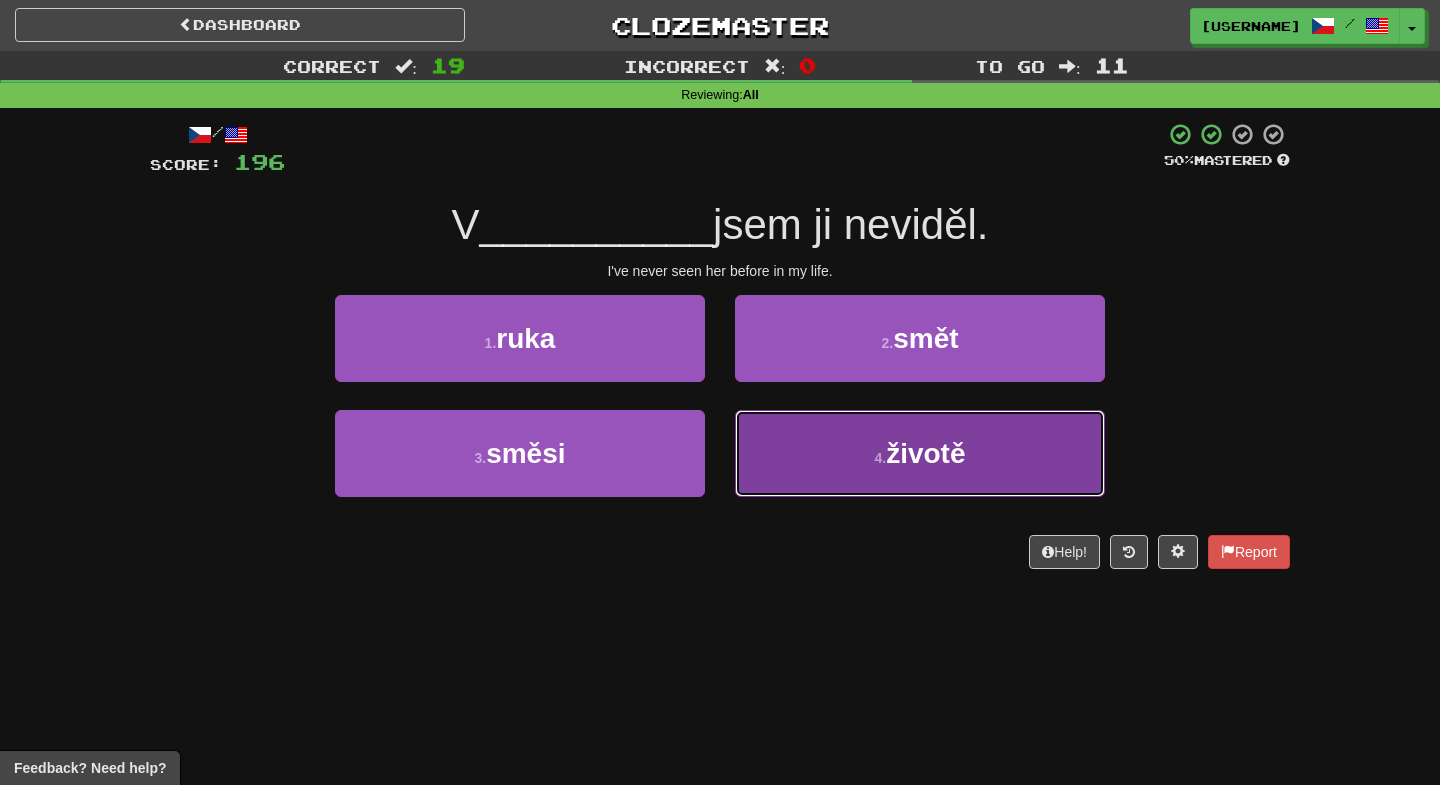 click on "4 .  životě" at bounding box center (920, 453) 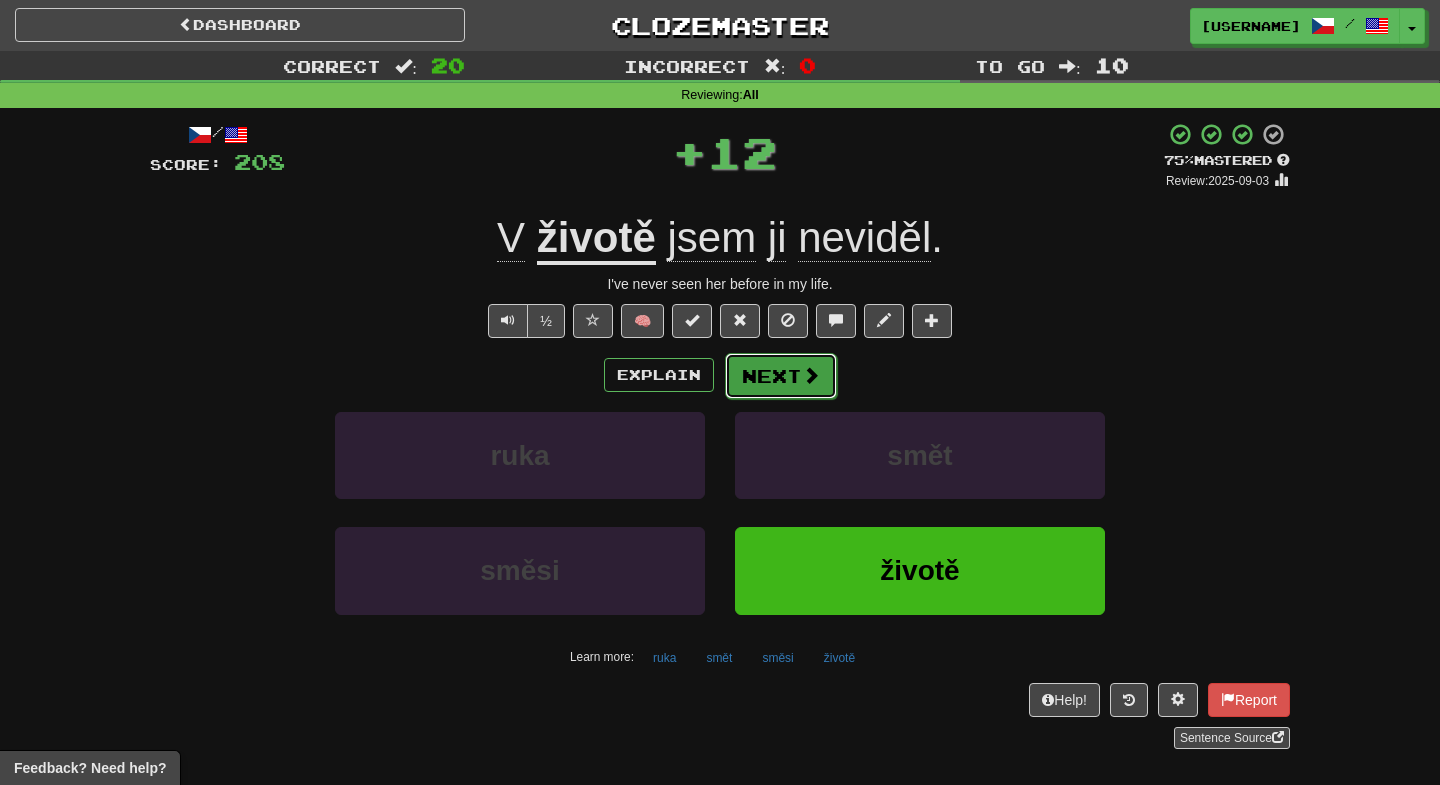 click on "Next" at bounding box center [781, 376] 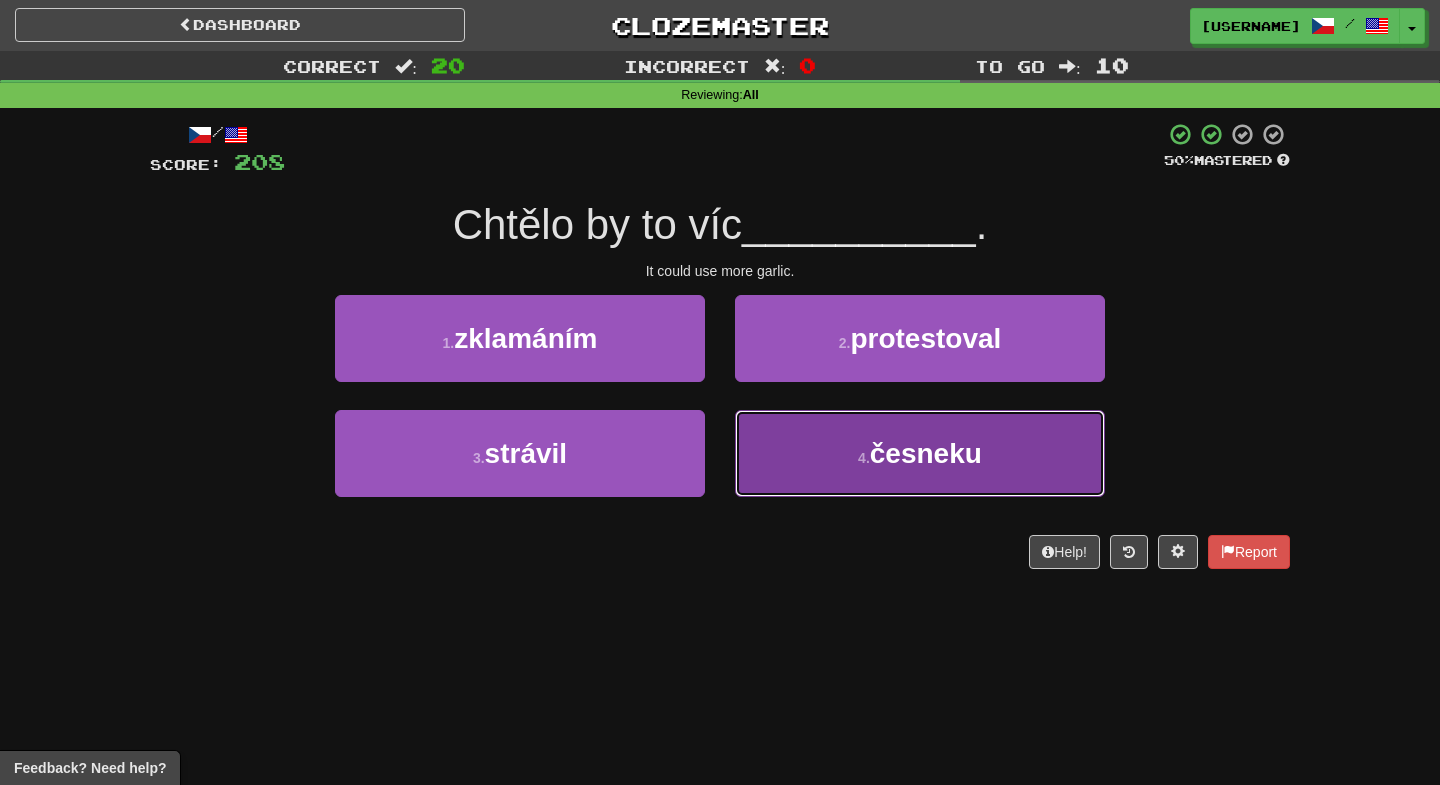 click on "4 .  česneku" at bounding box center [920, 453] 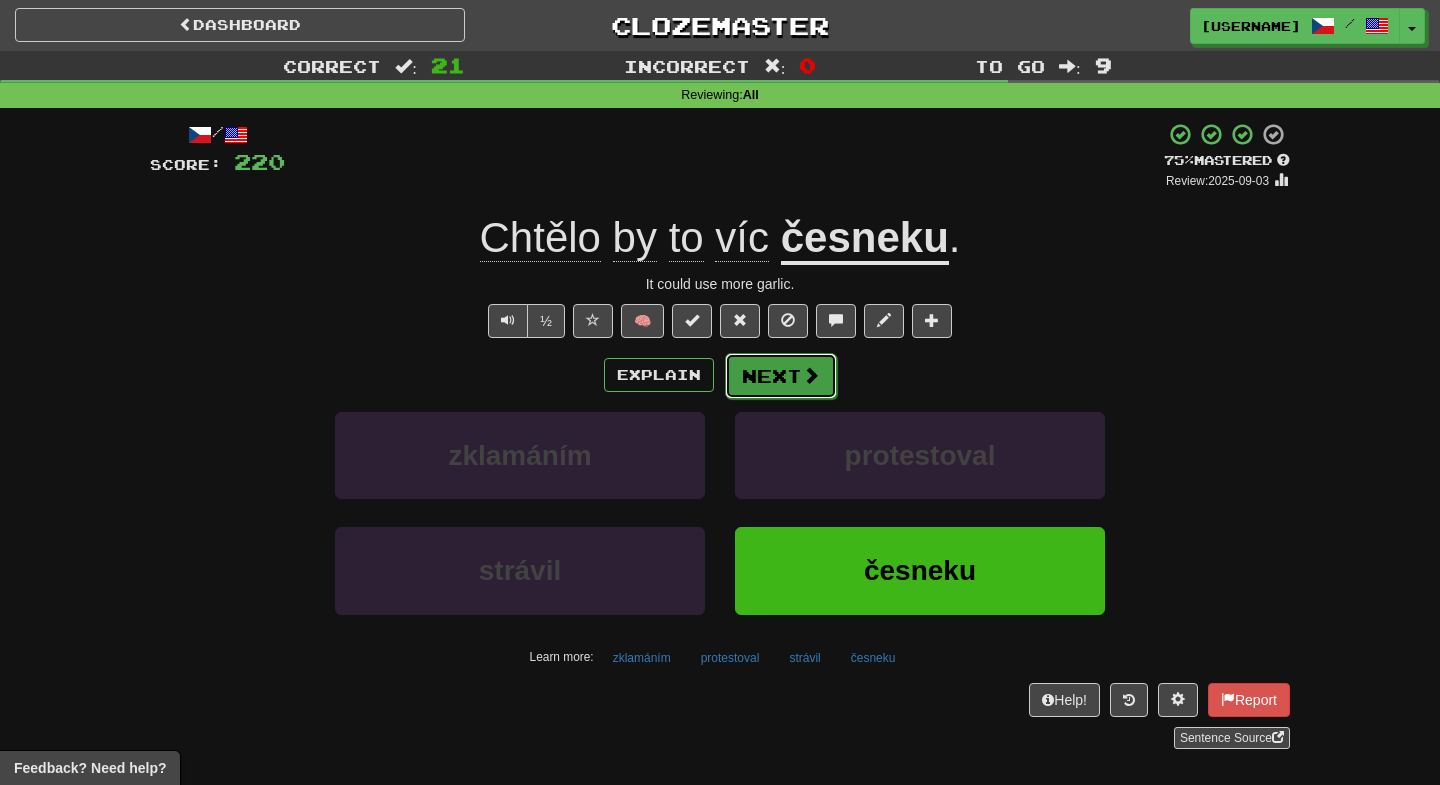 click on "Next" at bounding box center (781, 376) 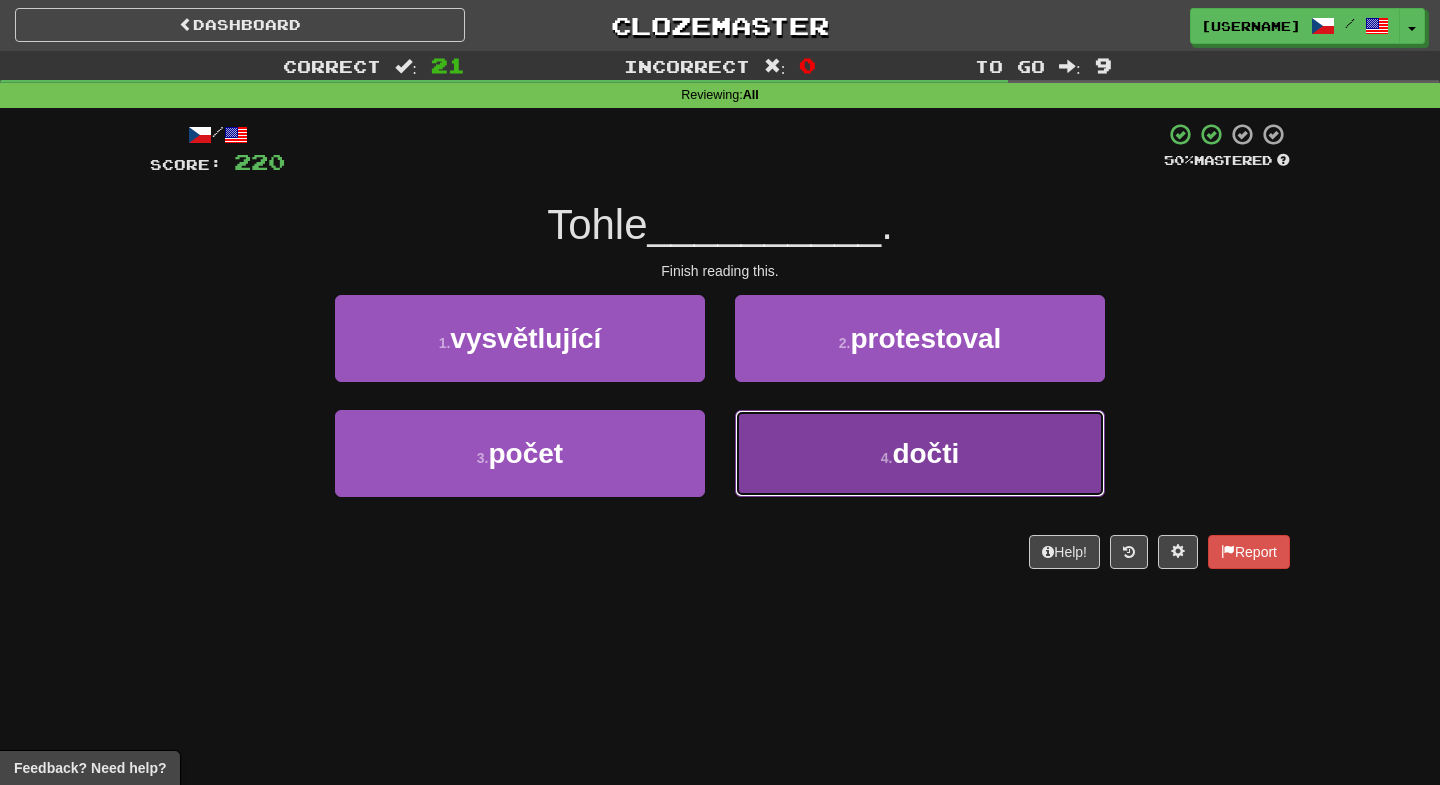 click on "4 .  dočti" at bounding box center [920, 453] 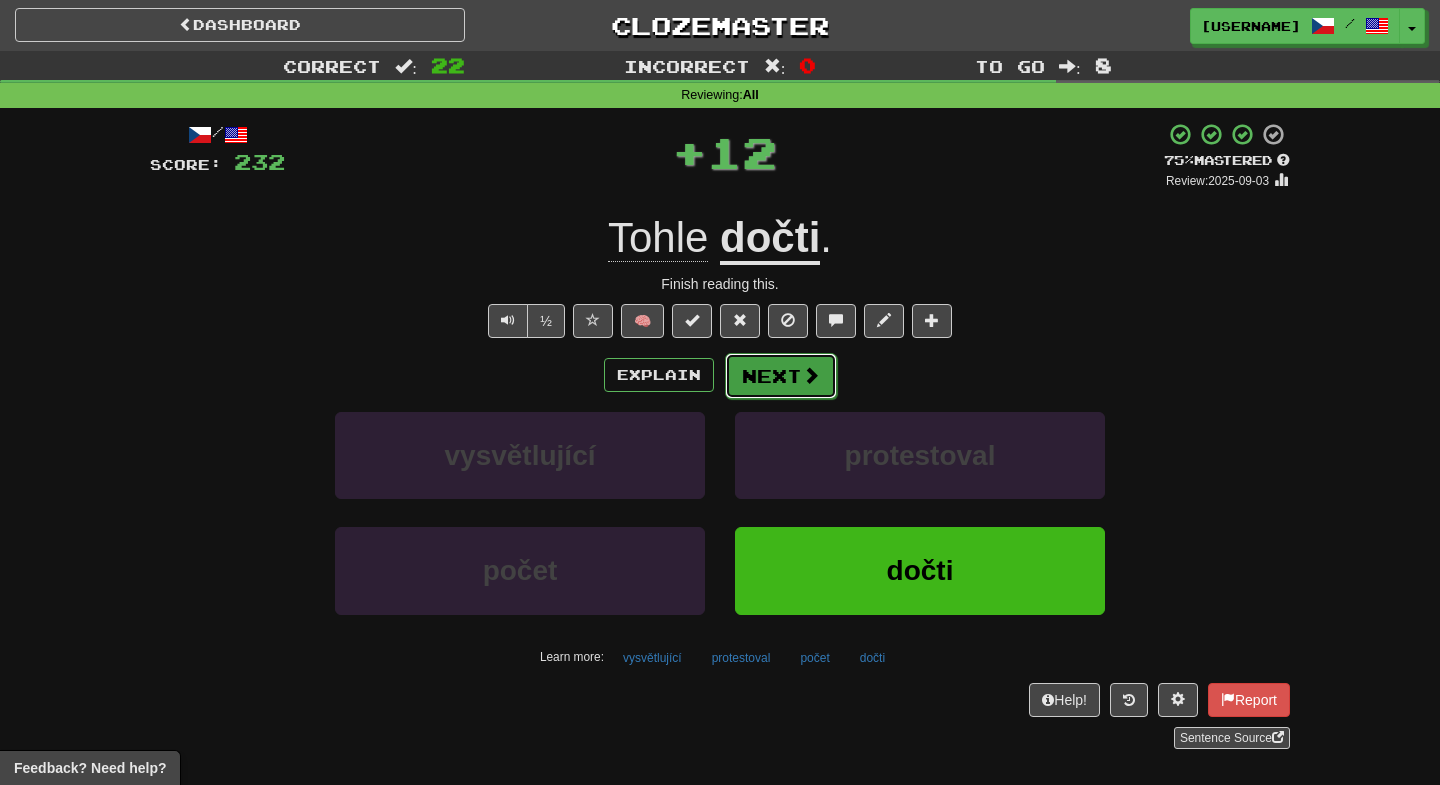 click at bounding box center [811, 375] 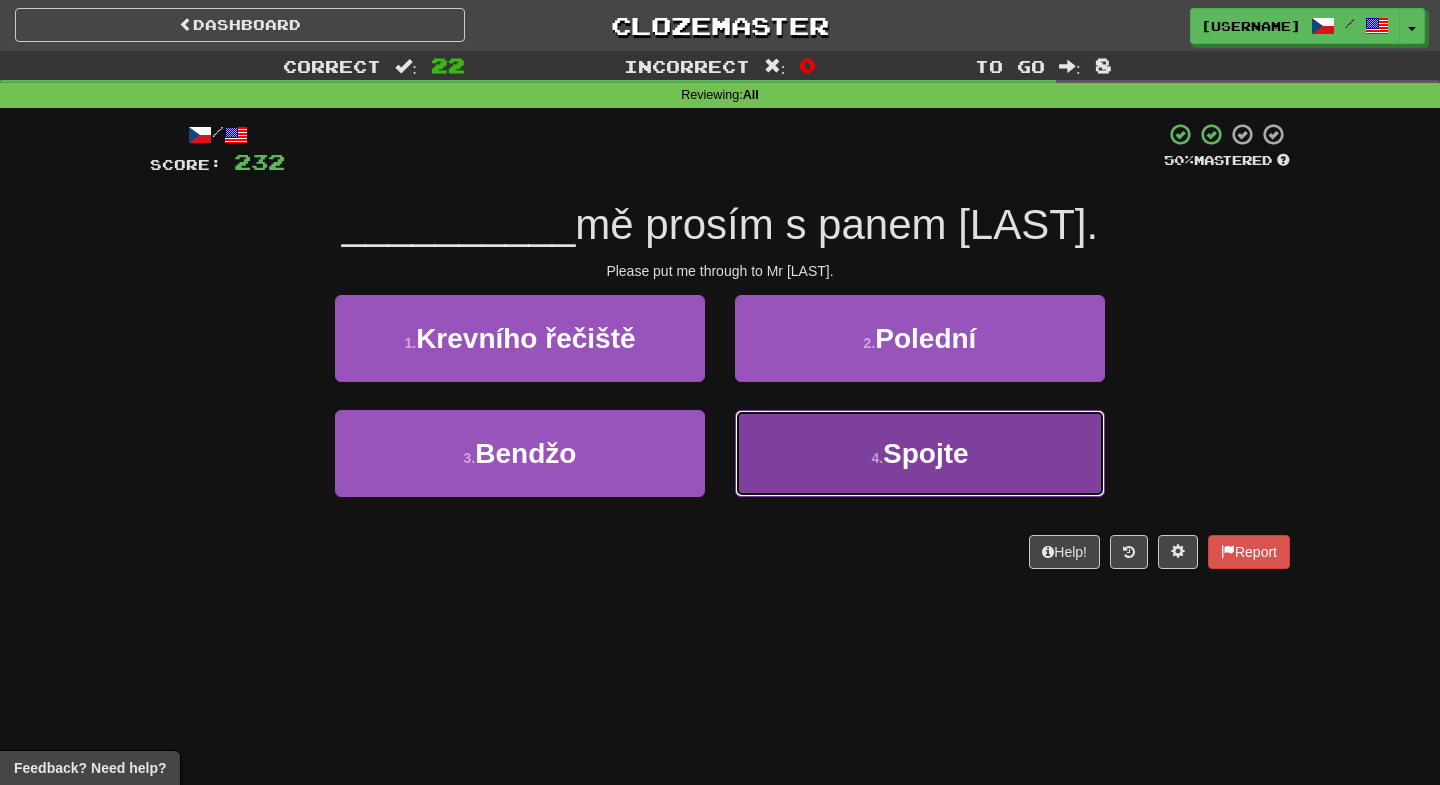 click on "Spojte" at bounding box center [926, 453] 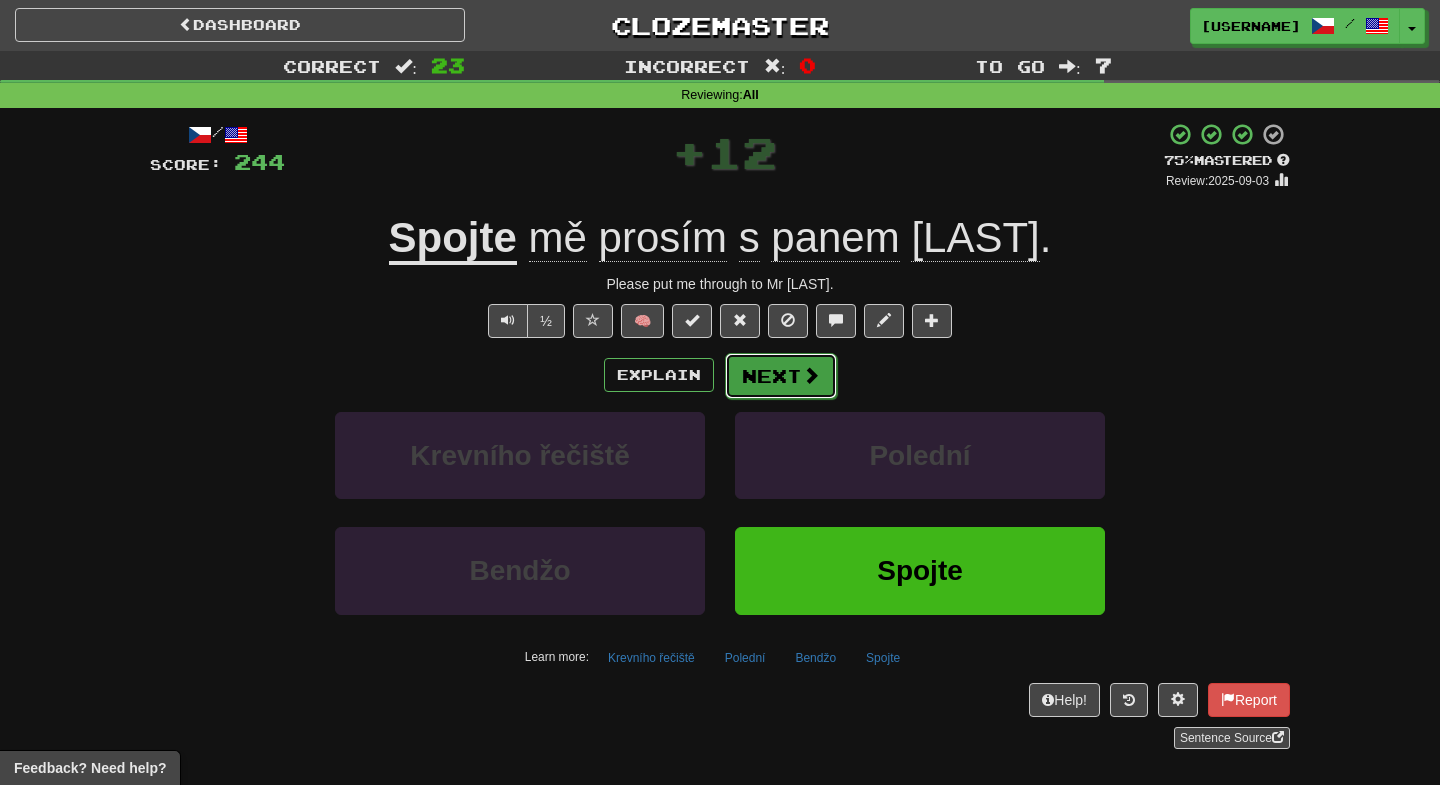 click at bounding box center [811, 375] 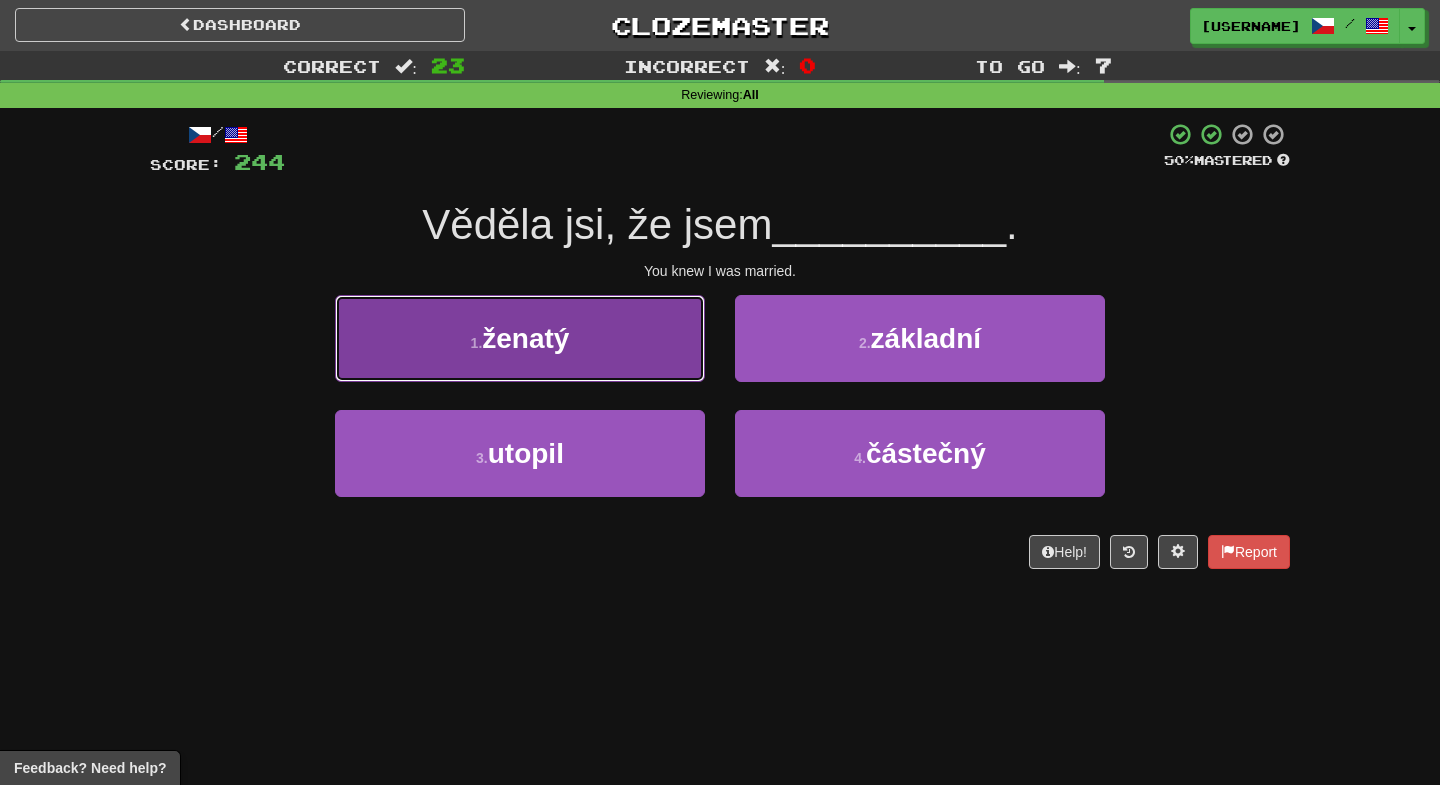 click on "1 .  ženatý" at bounding box center (520, 338) 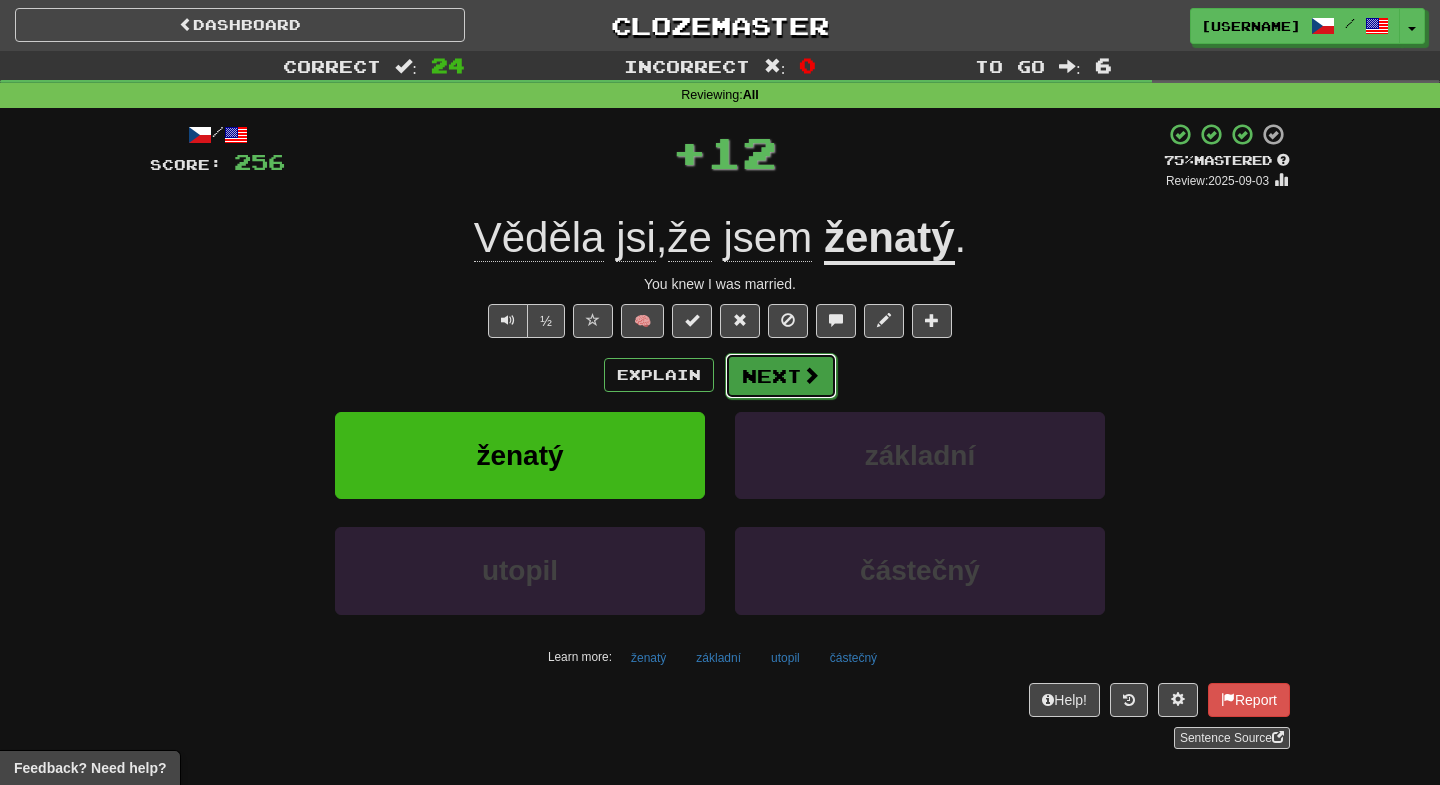 click on "Next" at bounding box center (781, 376) 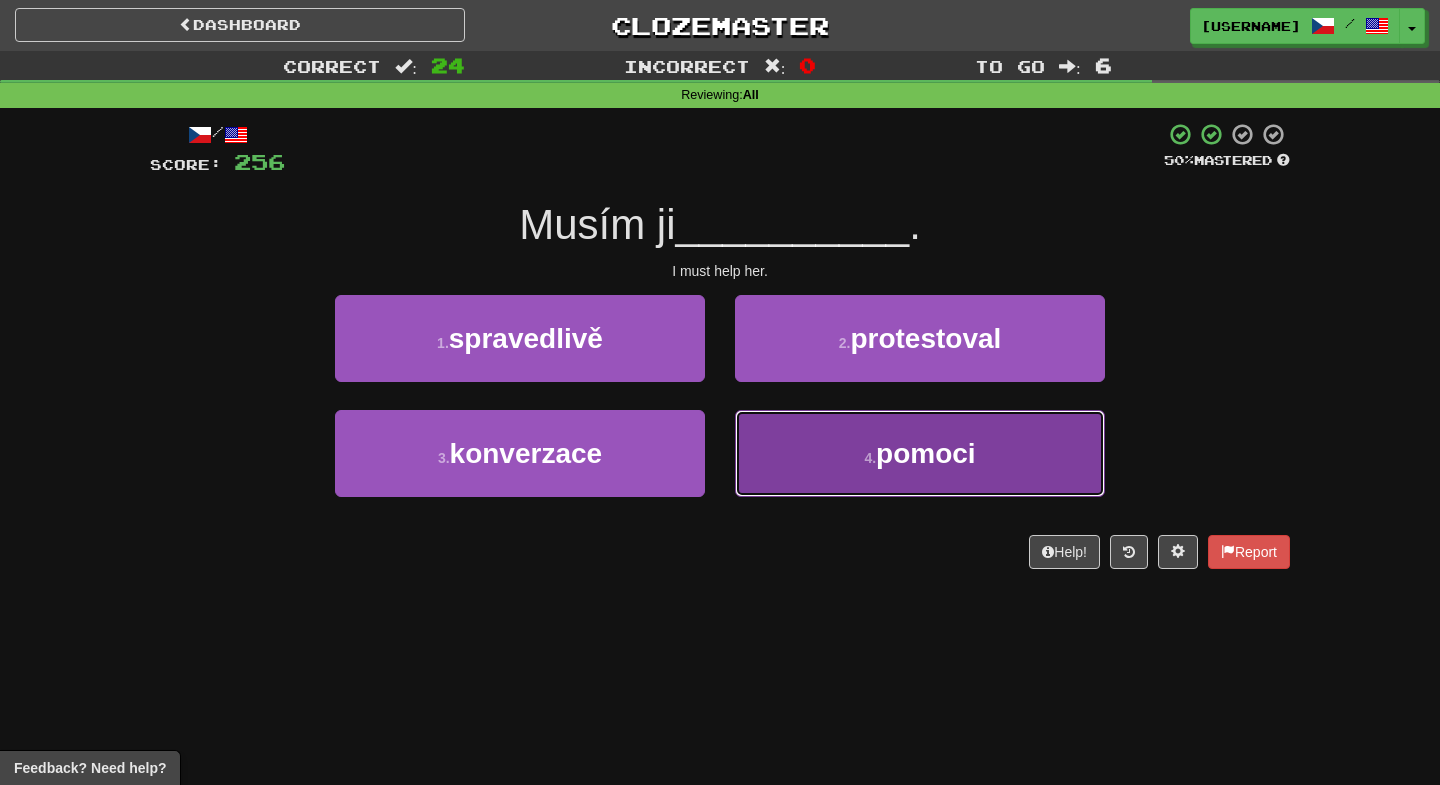 click on "pomoci" at bounding box center (926, 453) 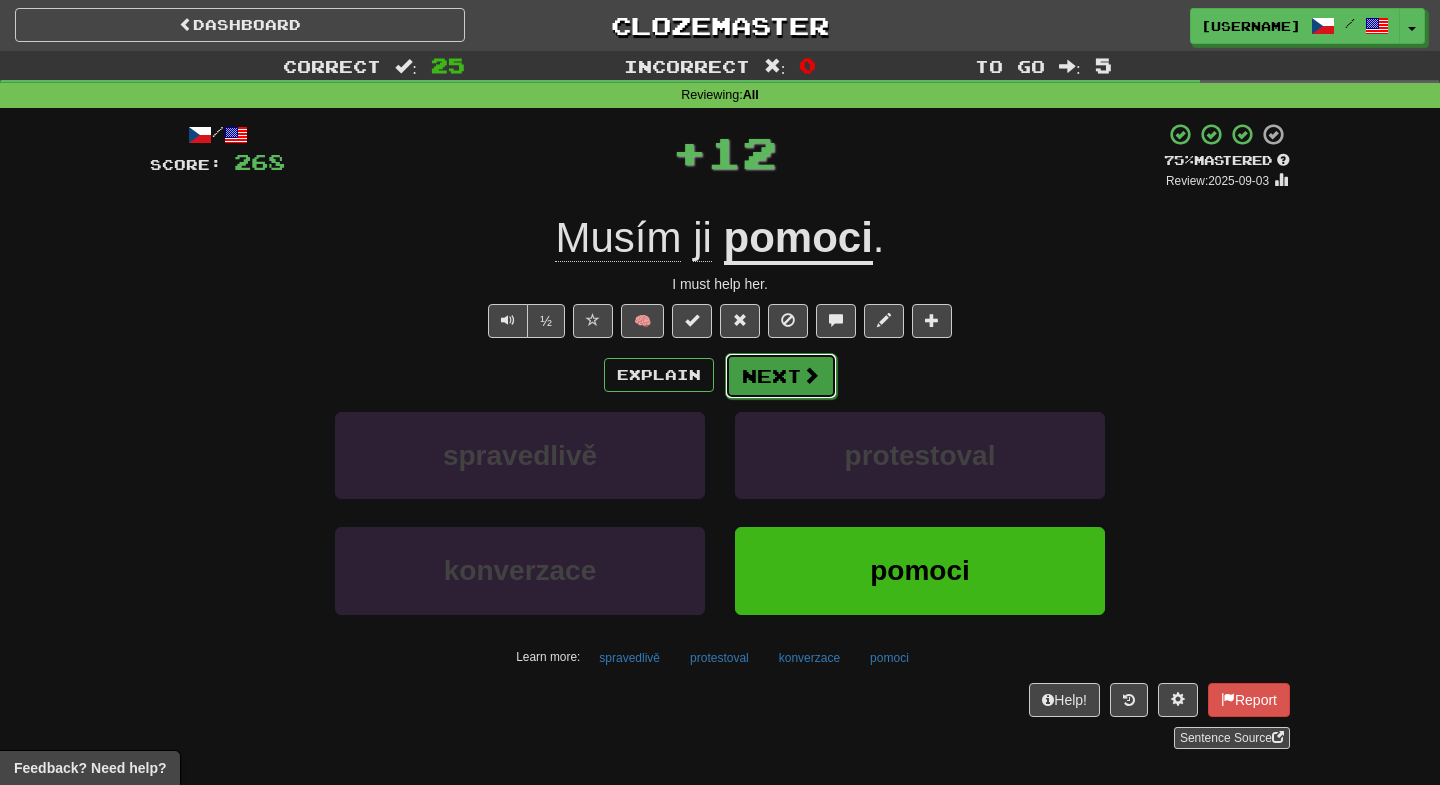 click on "Next" at bounding box center (781, 376) 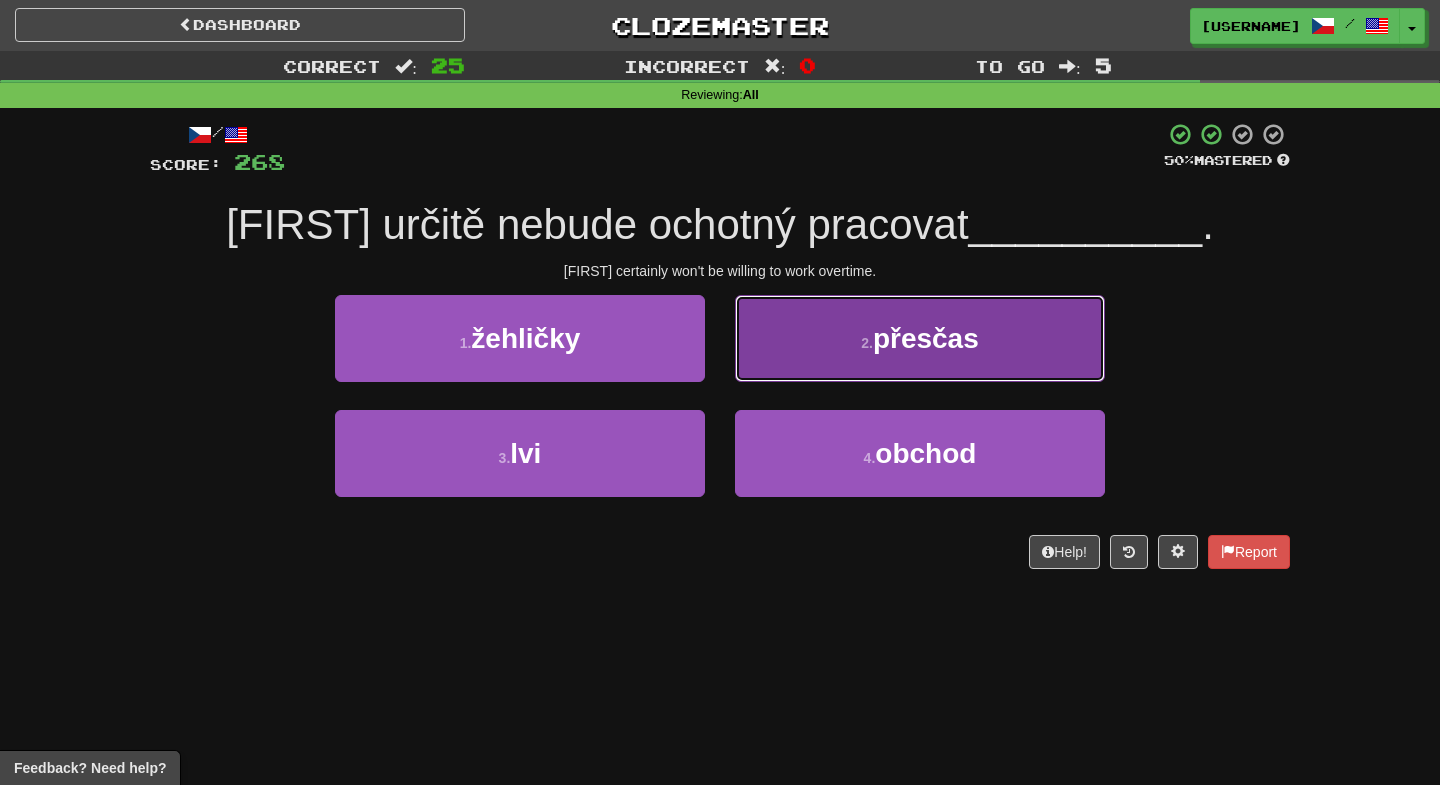 click on "2 .  přesčas" at bounding box center (920, 338) 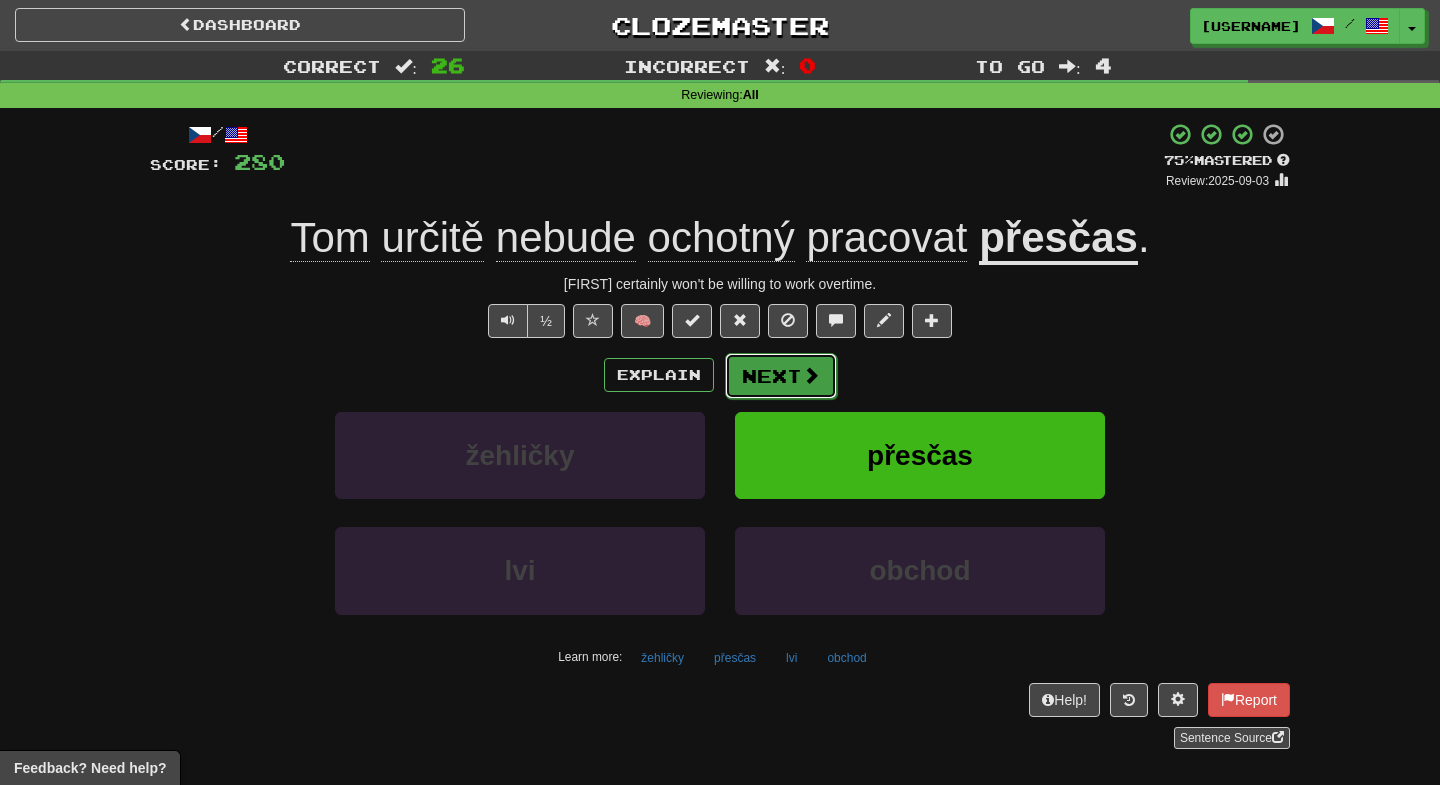 click on "Next" at bounding box center [781, 376] 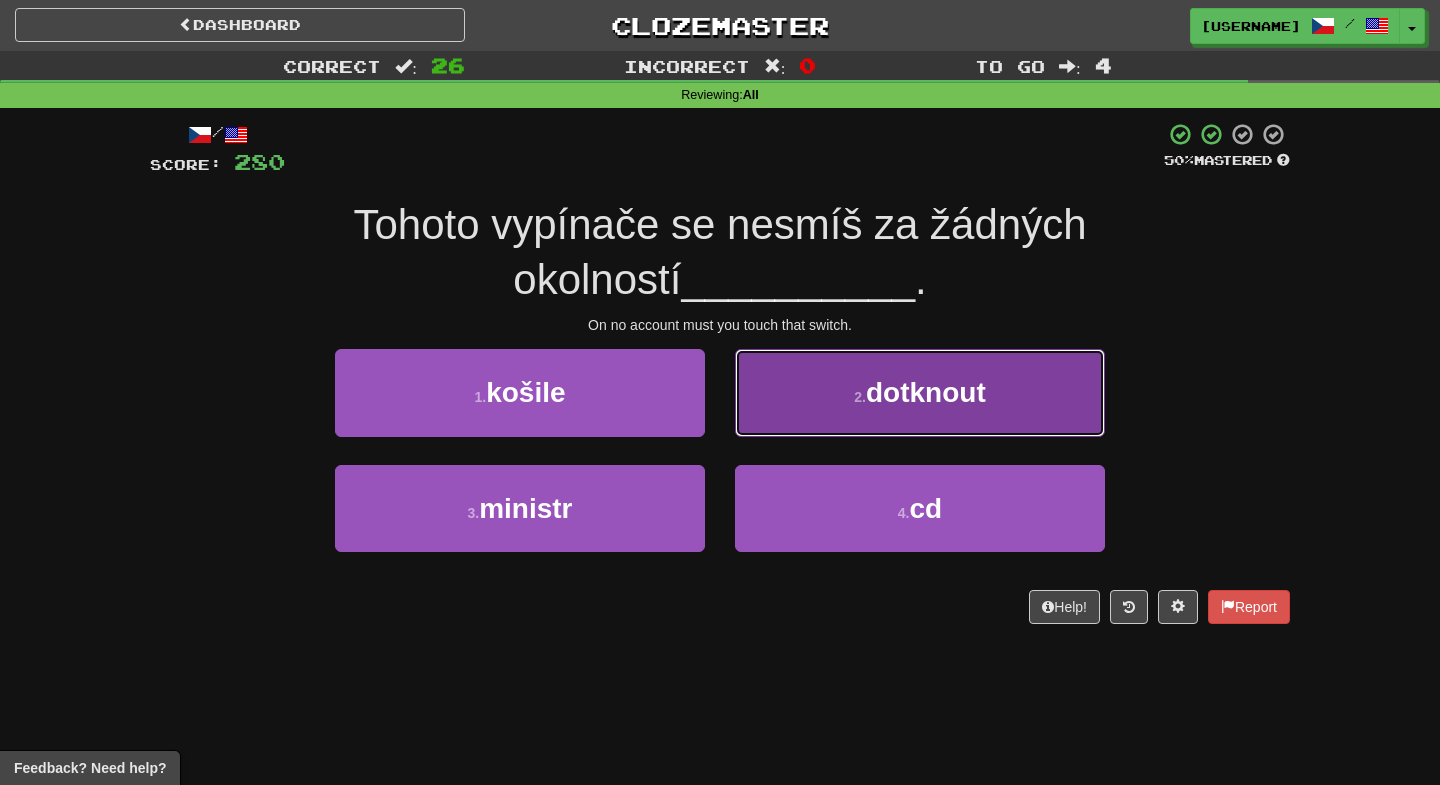click on "dotknout" at bounding box center (926, 392) 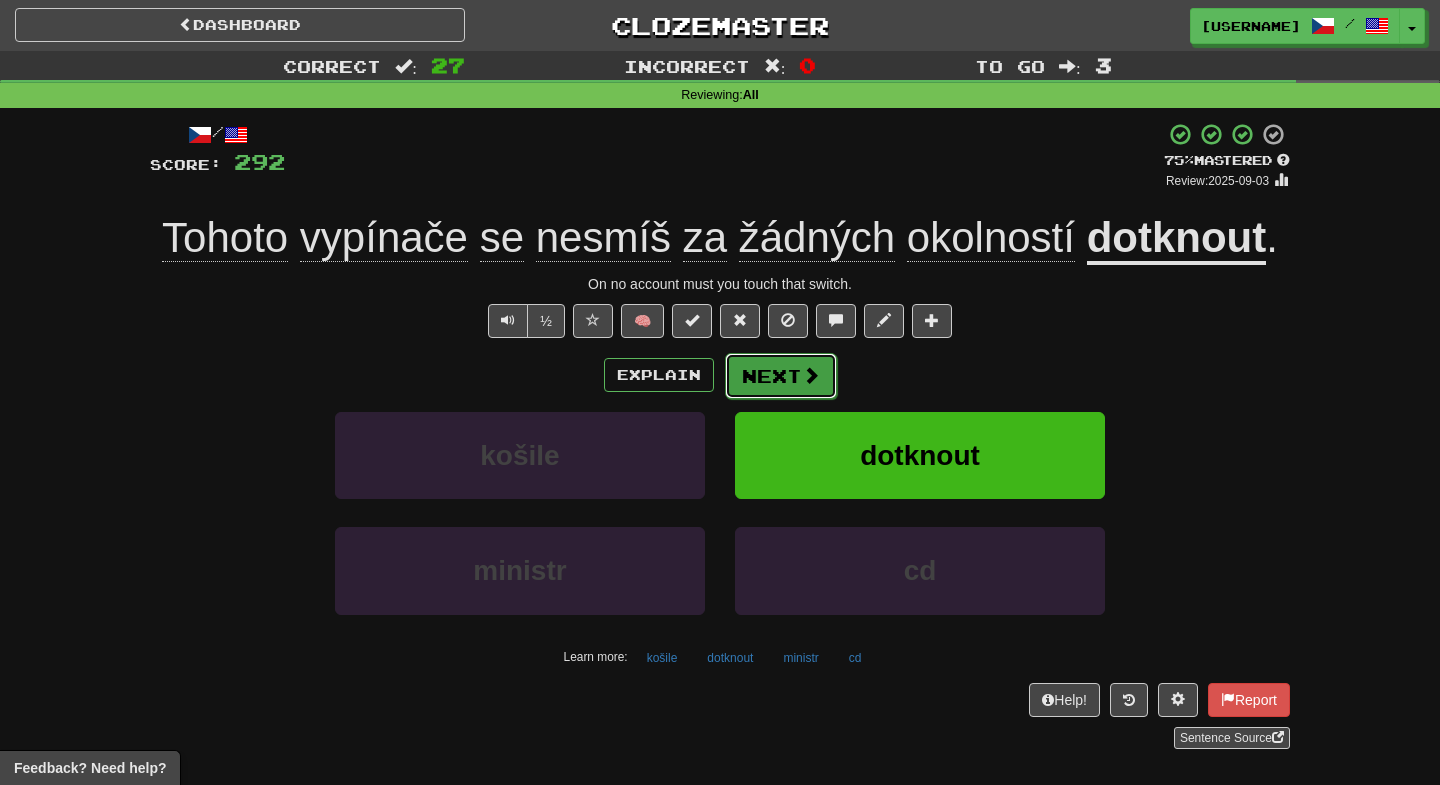 click on "Next" at bounding box center [781, 376] 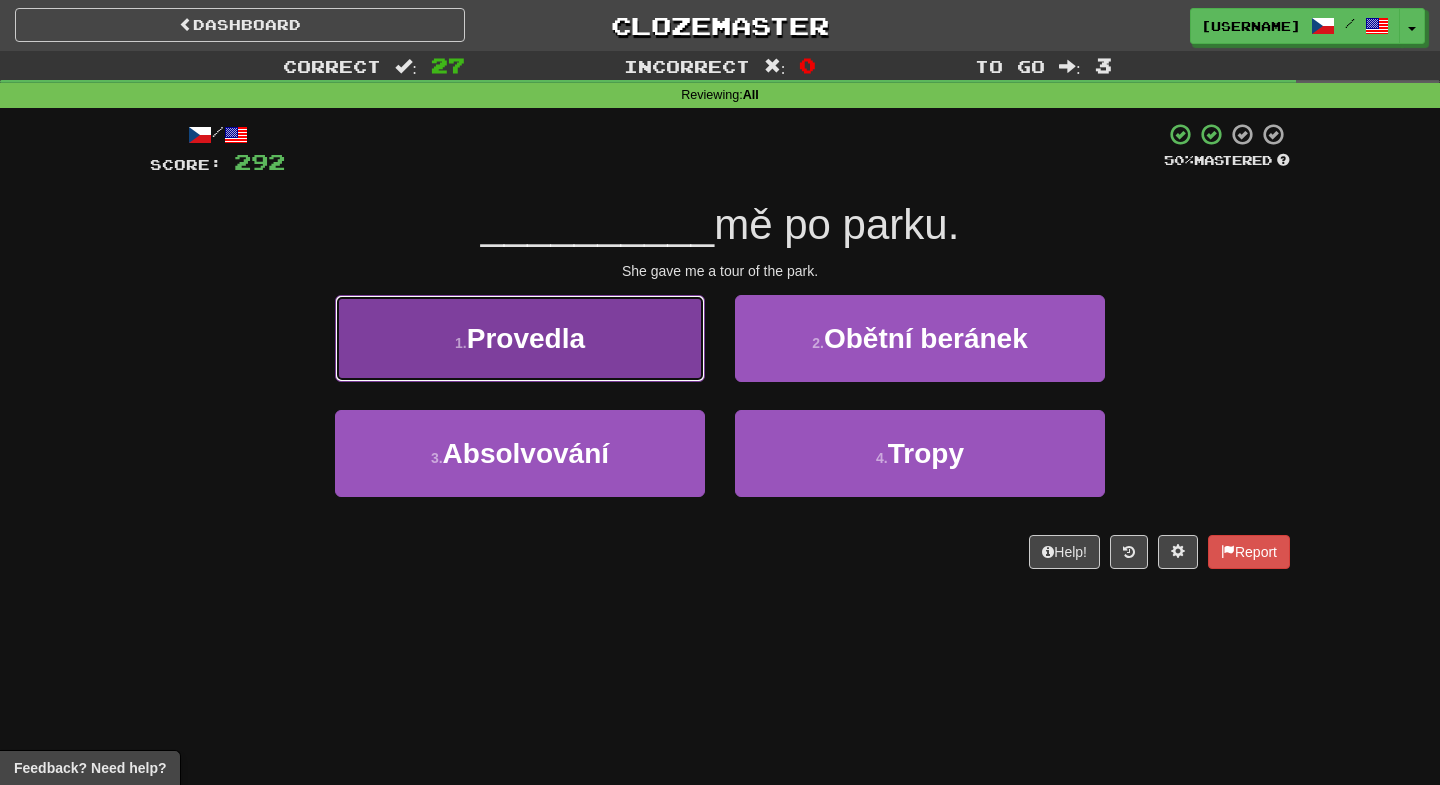 click on "1 .  Provedla" at bounding box center (520, 338) 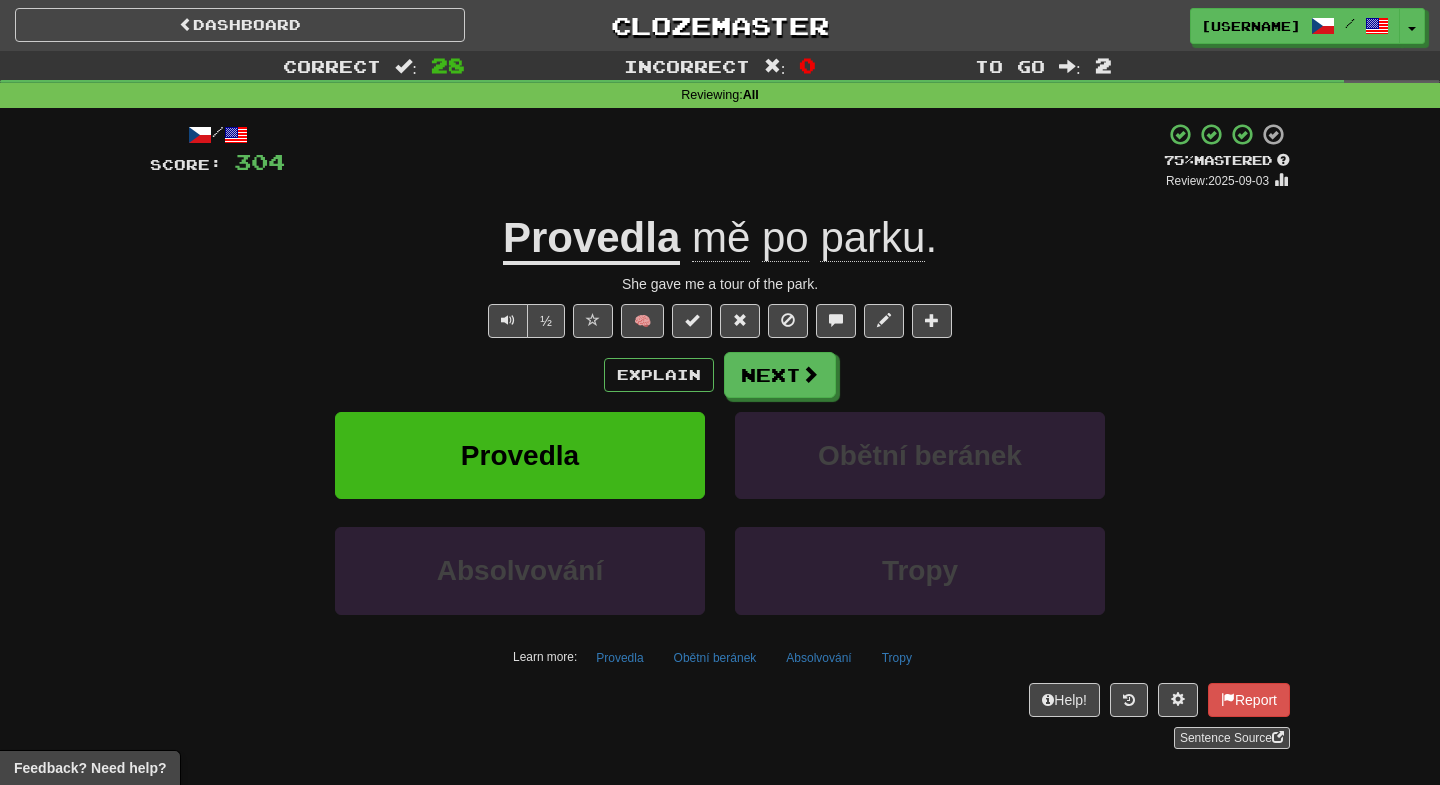 click on "Explain Next Provedla Obětní beránek Absolvování Tropy Learn more: Provedla Obětní beránek Absolvování Tropy" at bounding box center (720, 512) 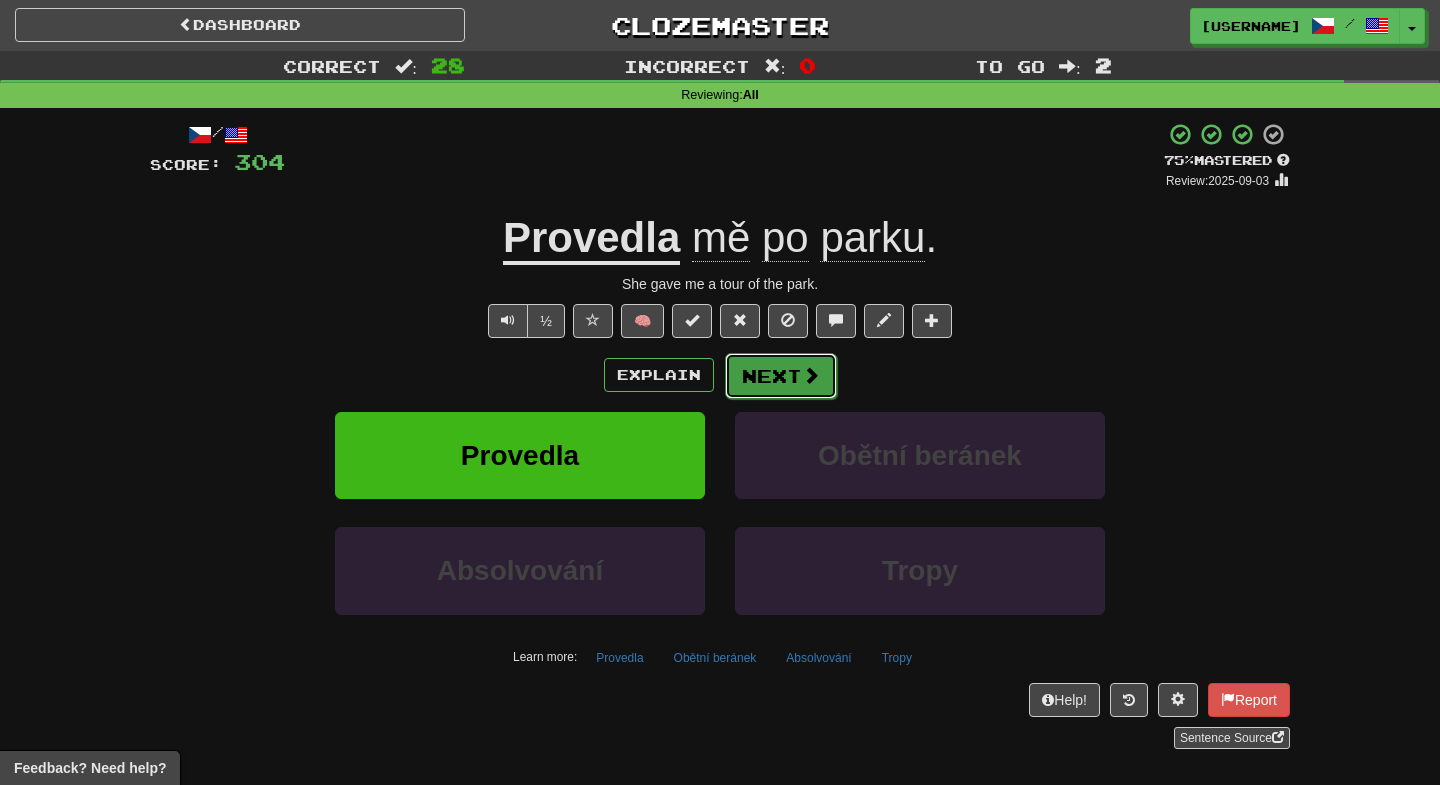 click on "Next" at bounding box center [781, 376] 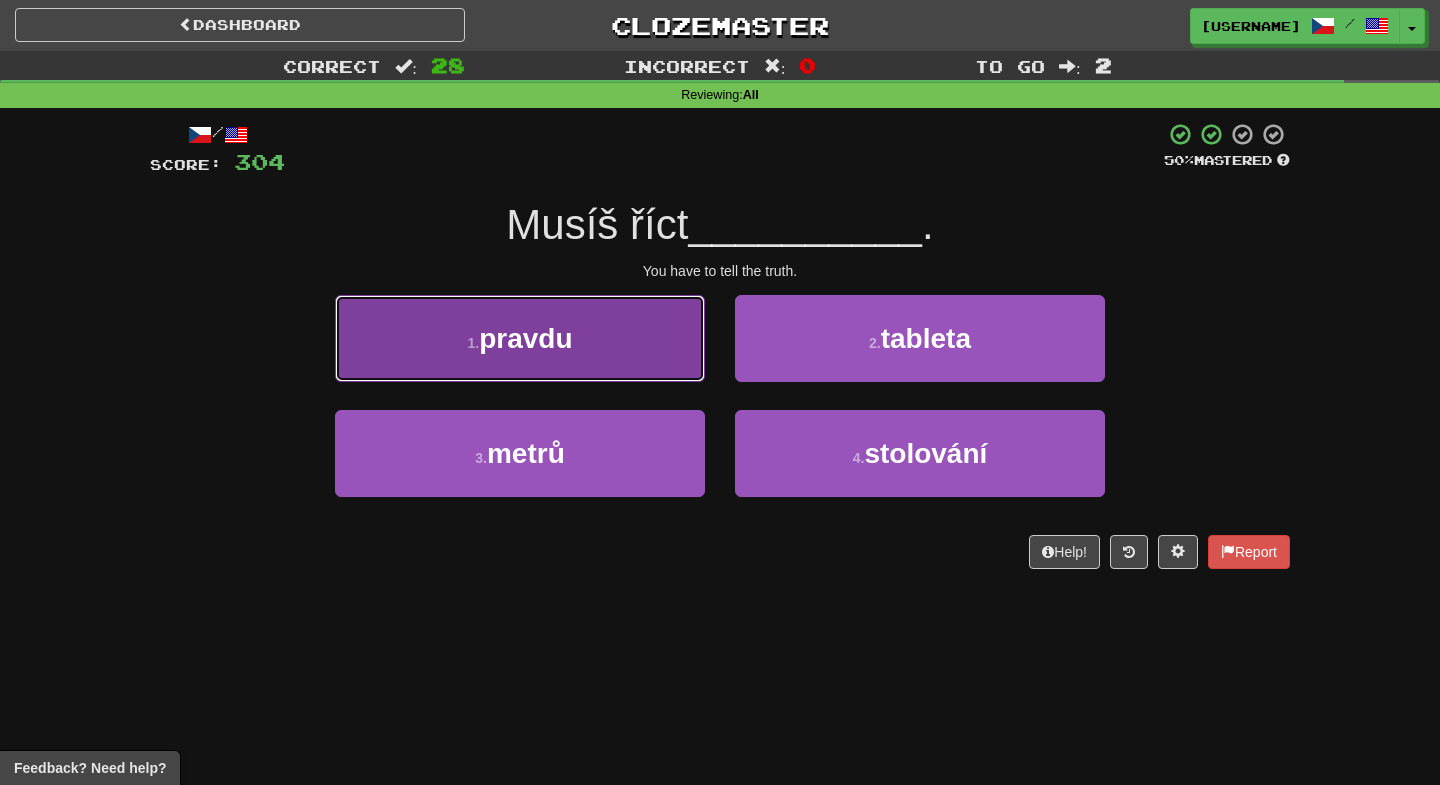 click on "pravdu" at bounding box center [525, 338] 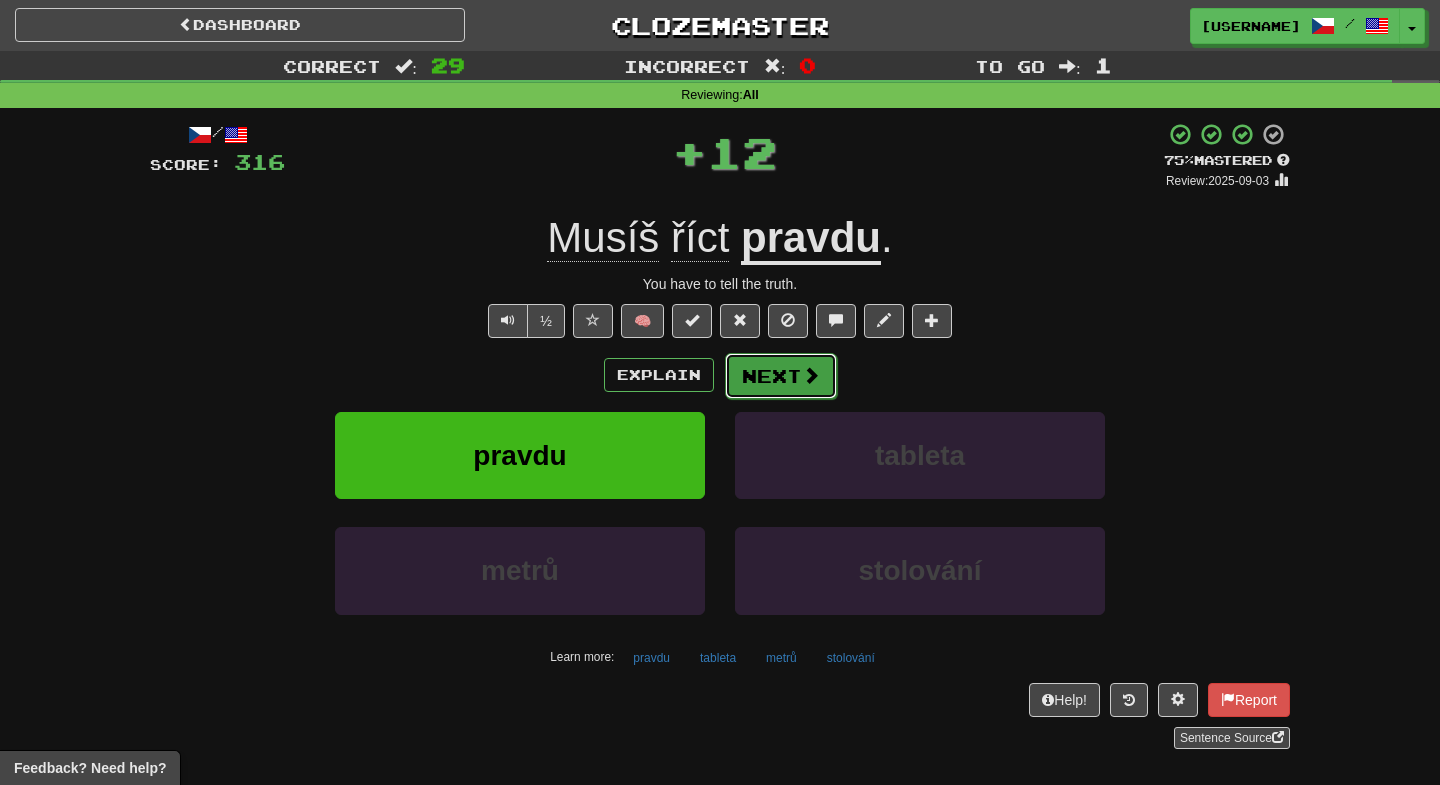 click on "Next" at bounding box center (781, 376) 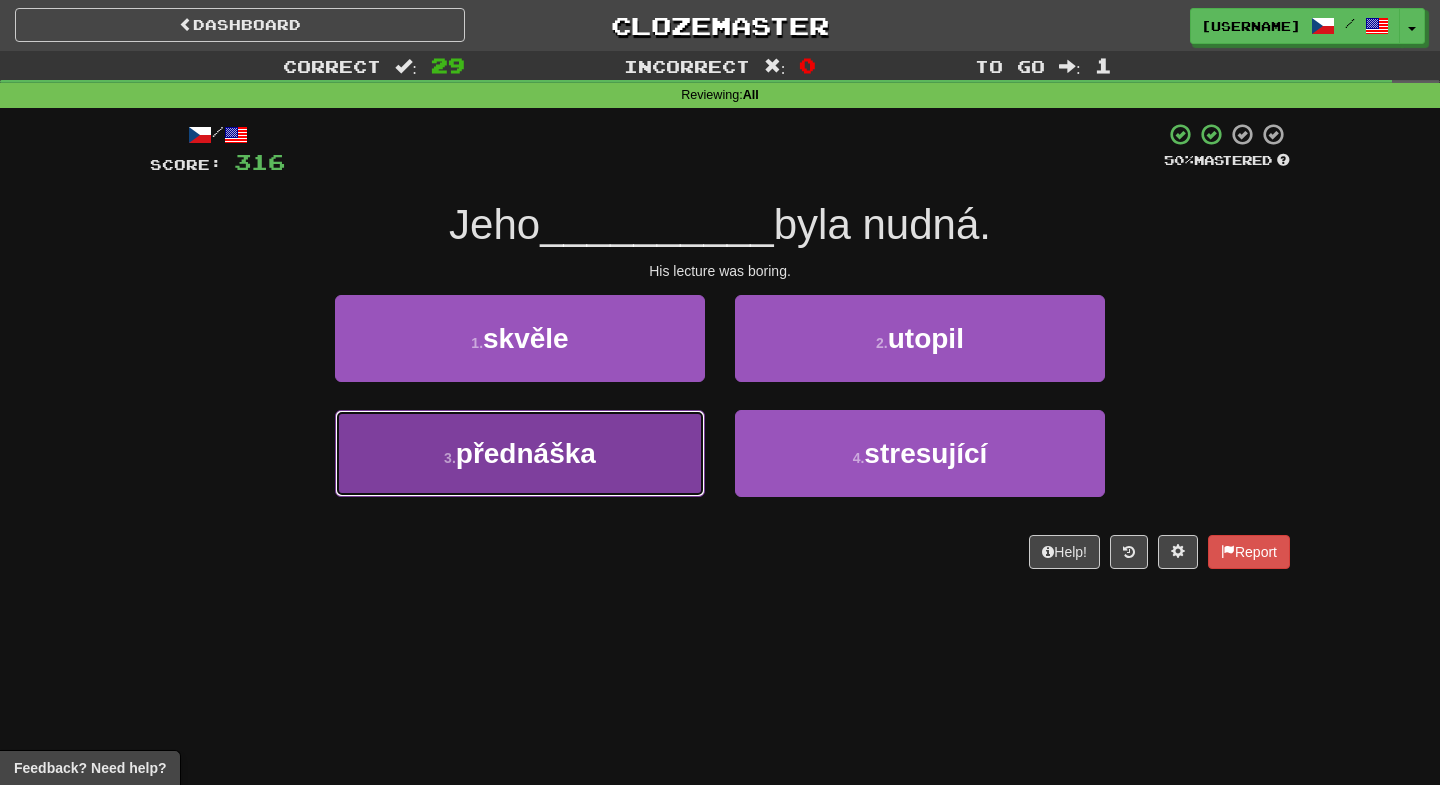 click on "přednáška" at bounding box center (526, 453) 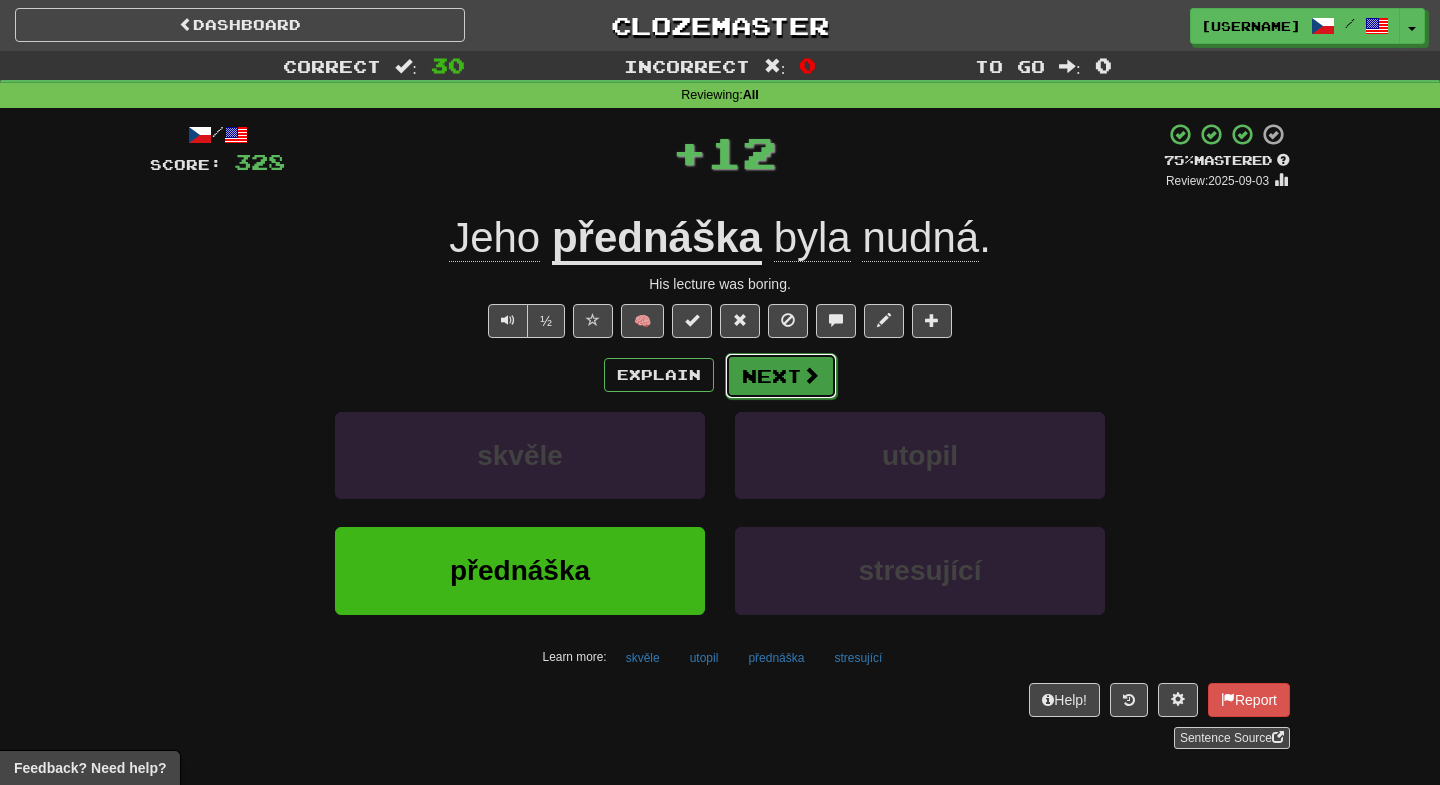 click on "Next" at bounding box center [781, 376] 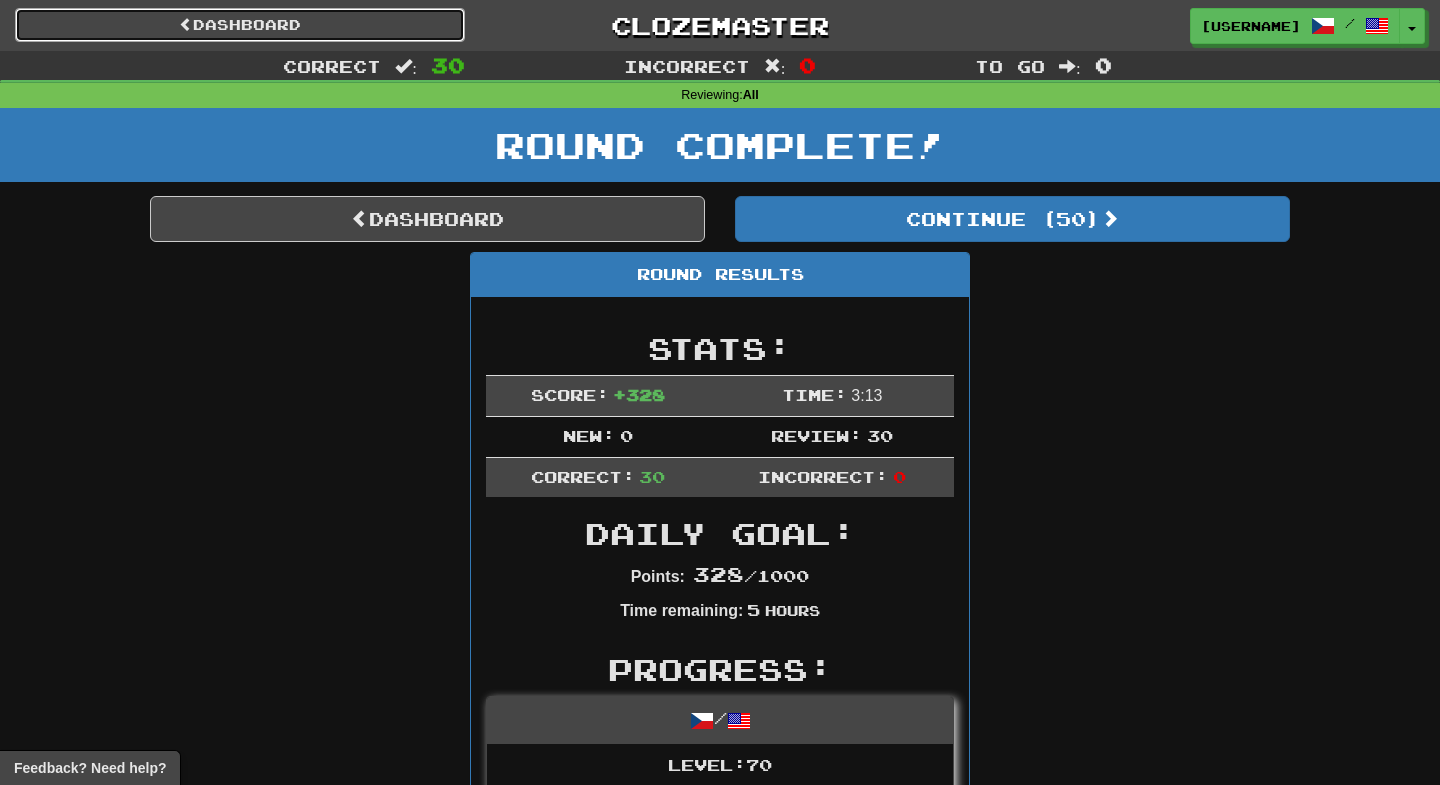 click on "Dashboard" at bounding box center (240, 25) 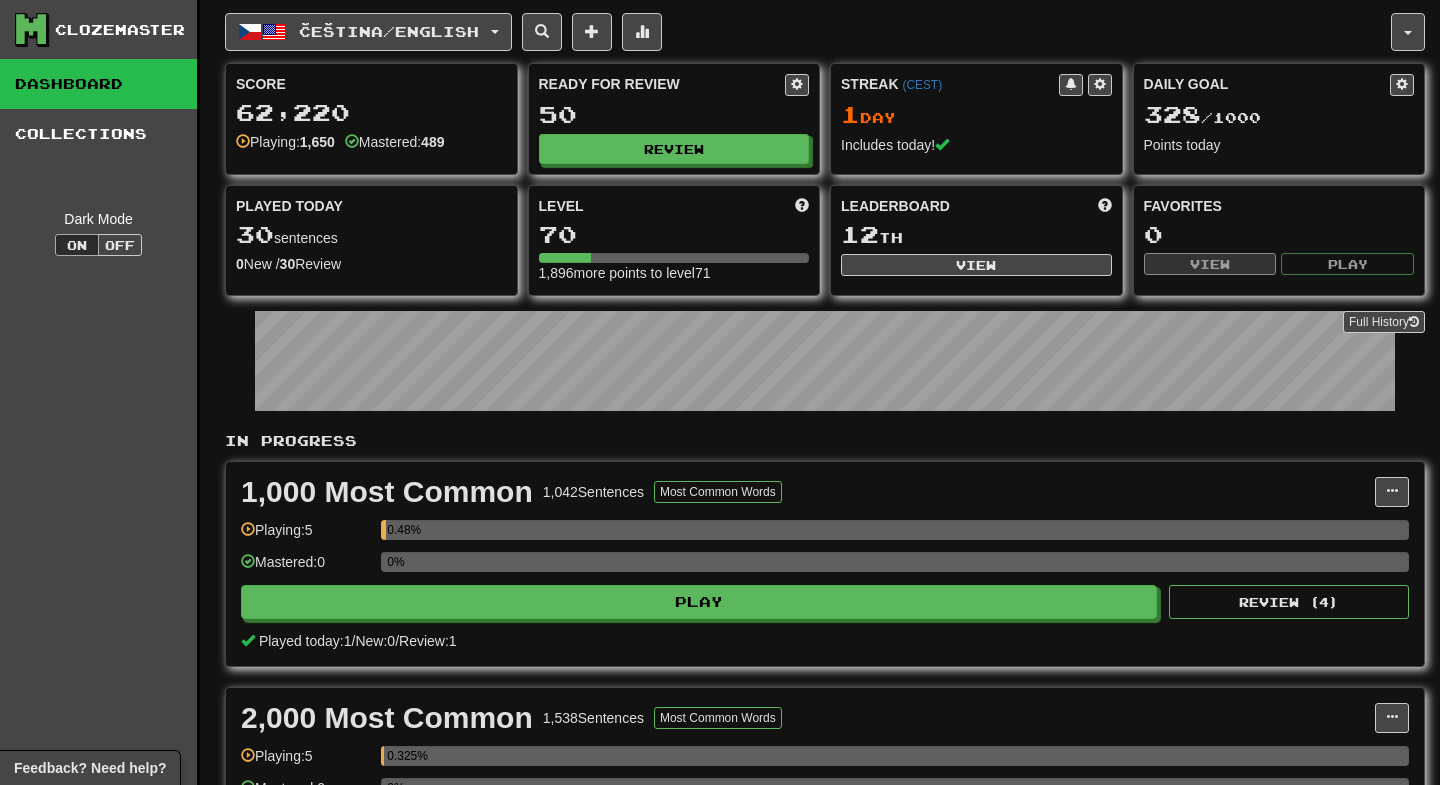 scroll, scrollTop: 0, scrollLeft: 0, axis: both 